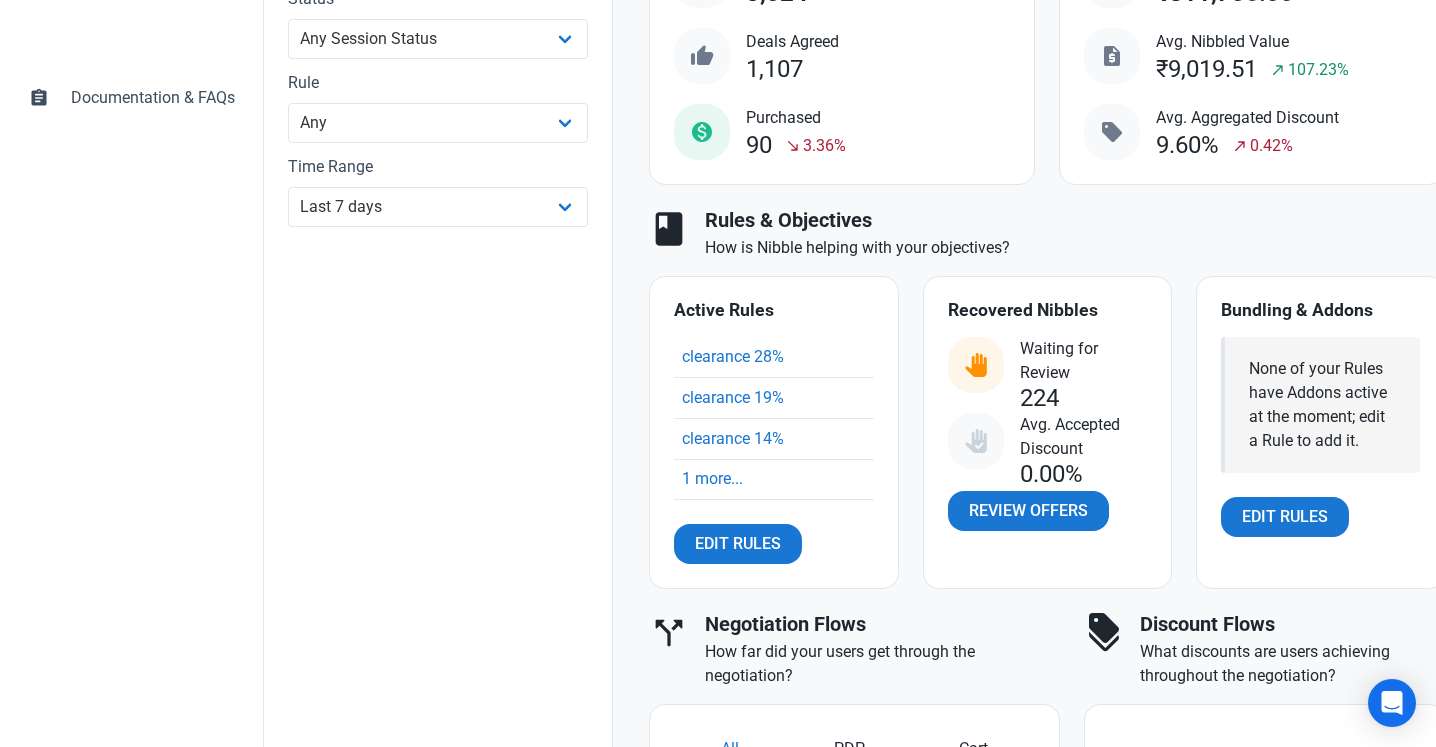 scroll, scrollTop: 618, scrollLeft: 0, axis: vertical 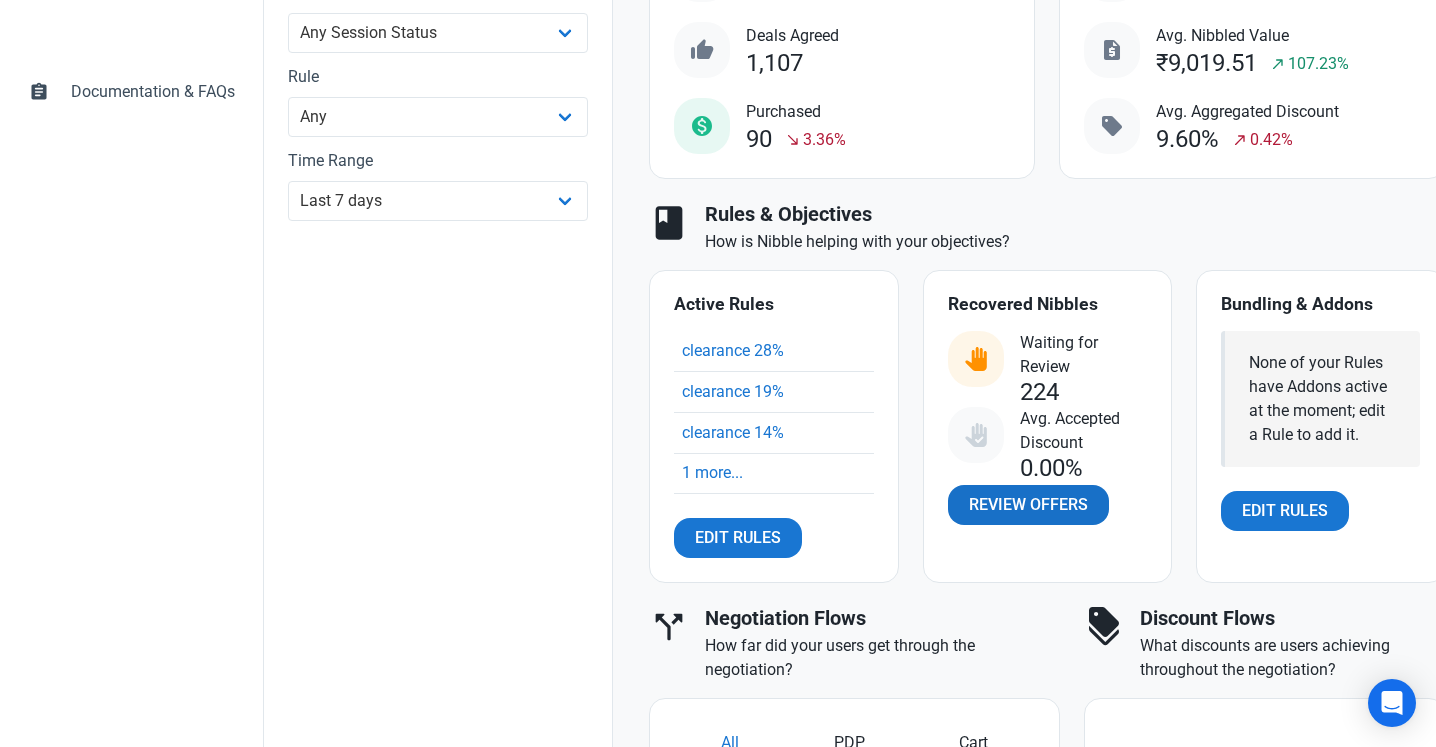 click on "Review Offers" at bounding box center [1141, 505] 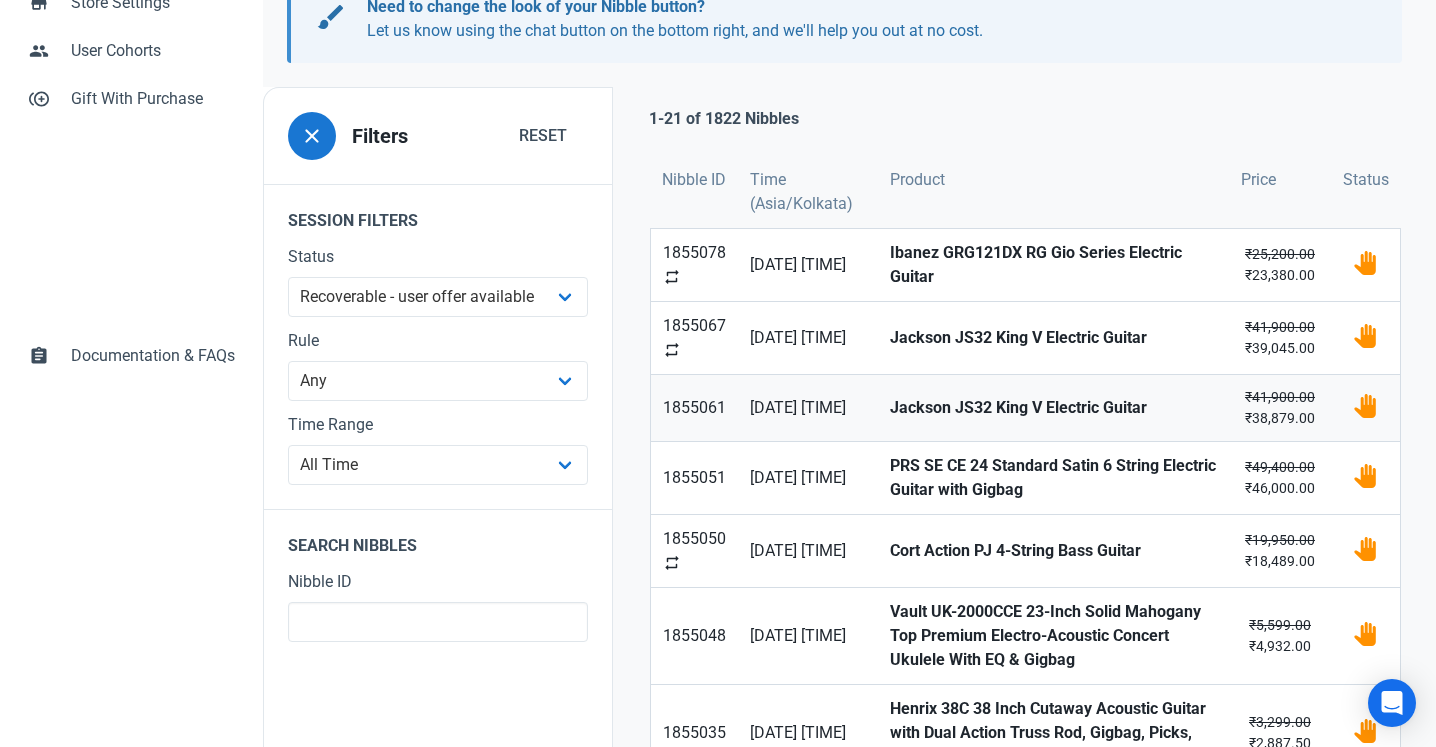 scroll, scrollTop: 381, scrollLeft: 0, axis: vertical 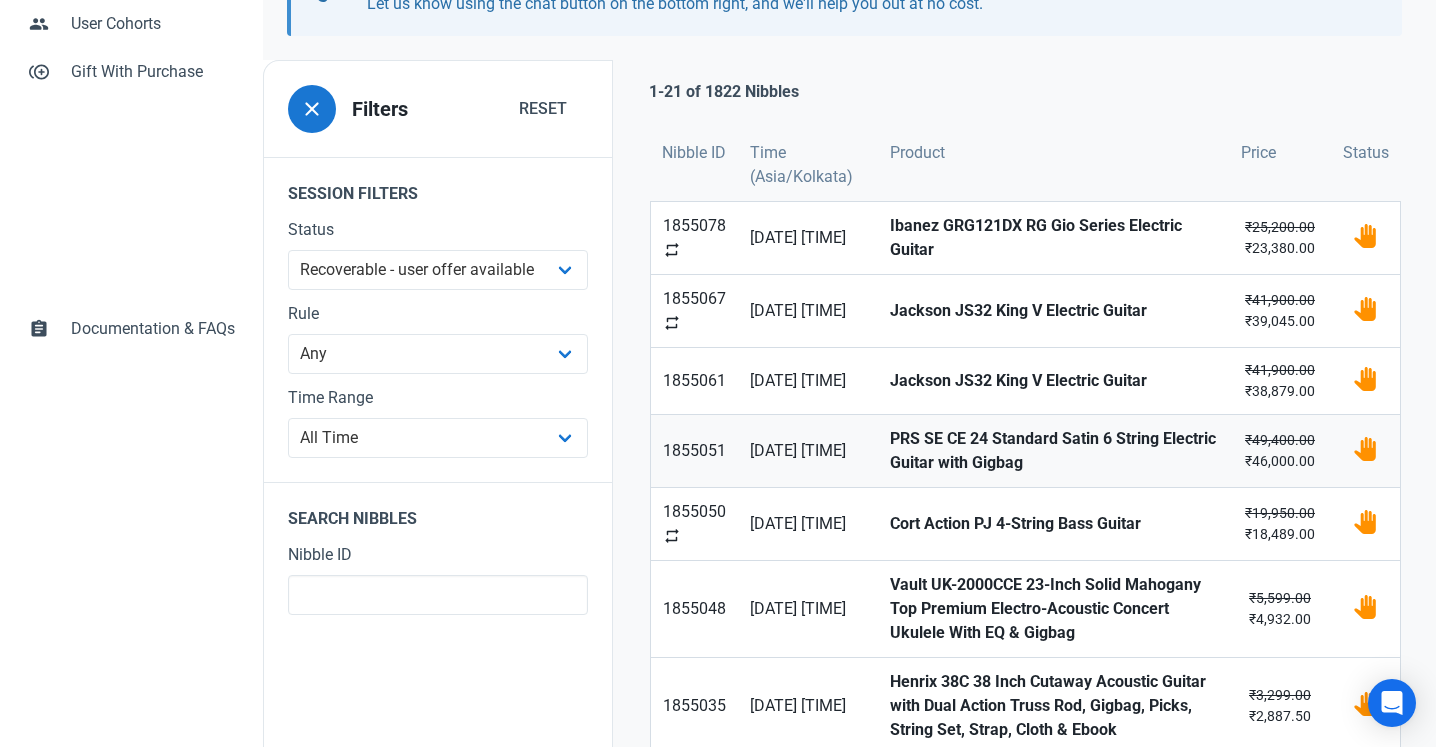 click on "PRS SE CE 24 Standard Satin 6 String Electric Guitar with Gigbag" at bounding box center [1053, 451] 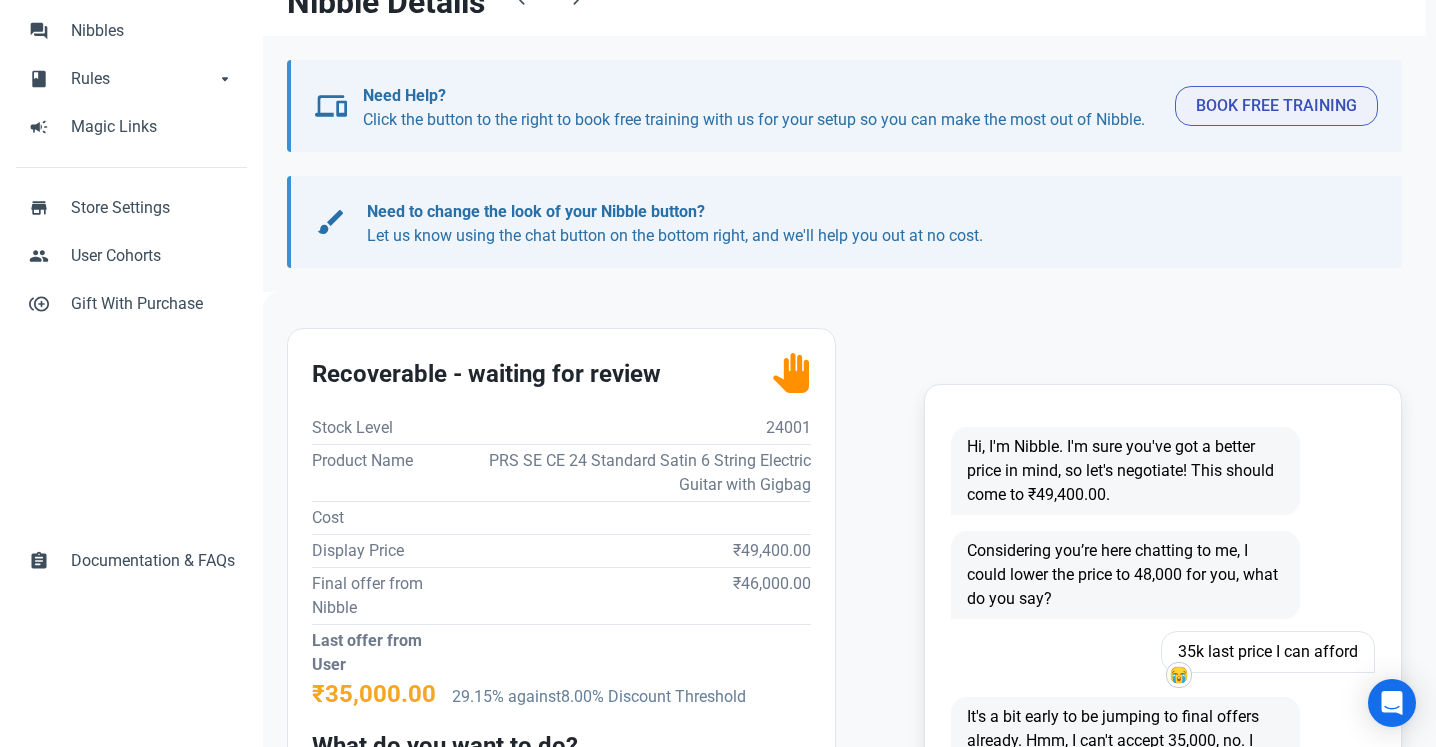 scroll, scrollTop: 318, scrollLeft: 0, axis: vertical 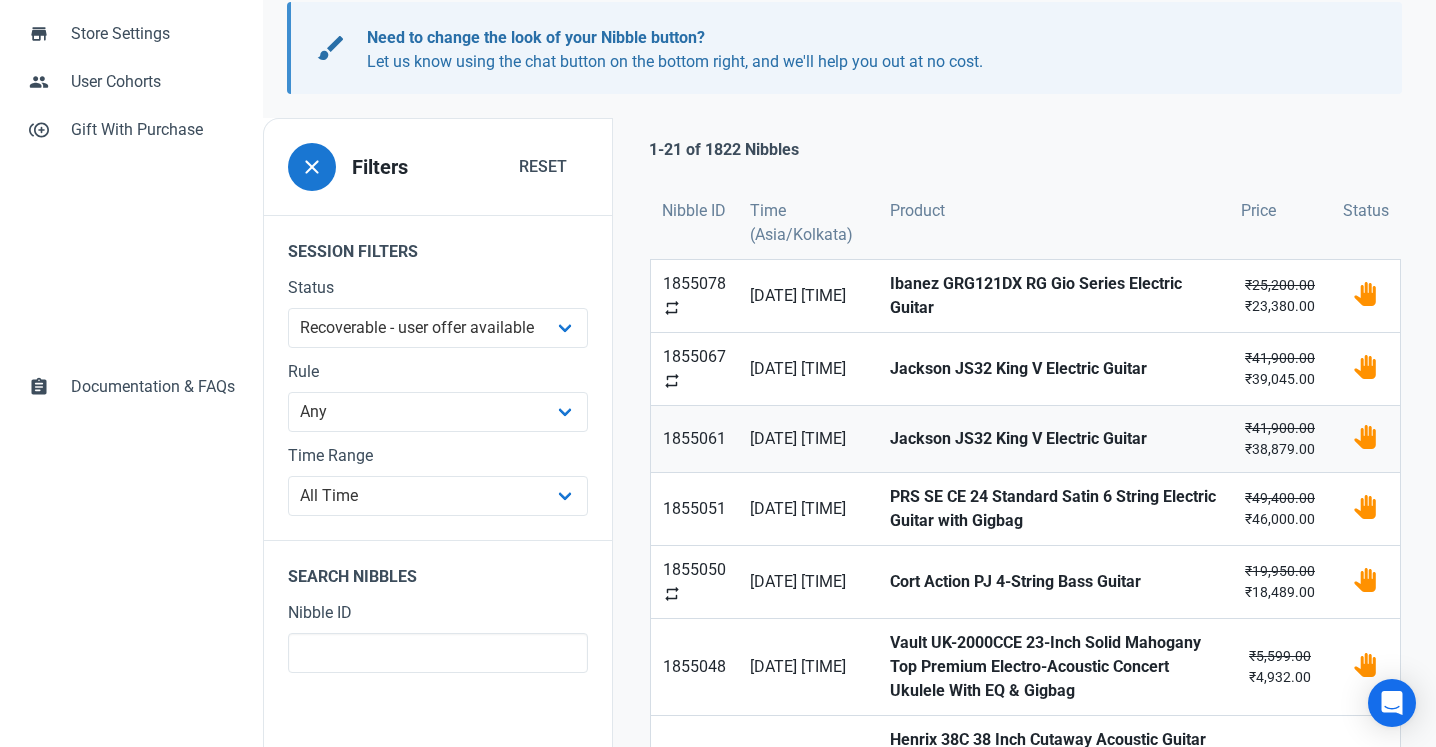 click on "Jackson JS32 King V Electric Guitar" at bounding box center [694, 439] 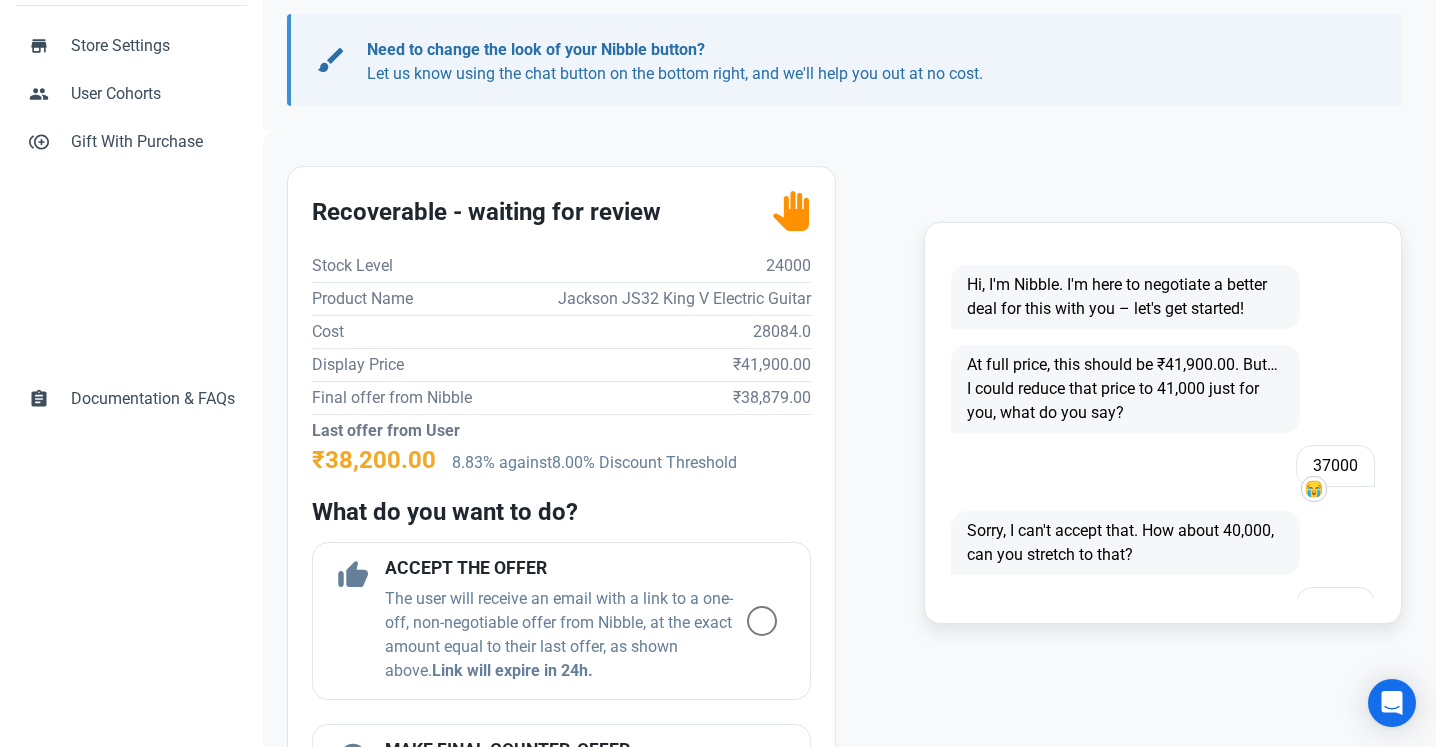 scroll, scrollTop: 373, scrollLeft: 0, axis: vertical 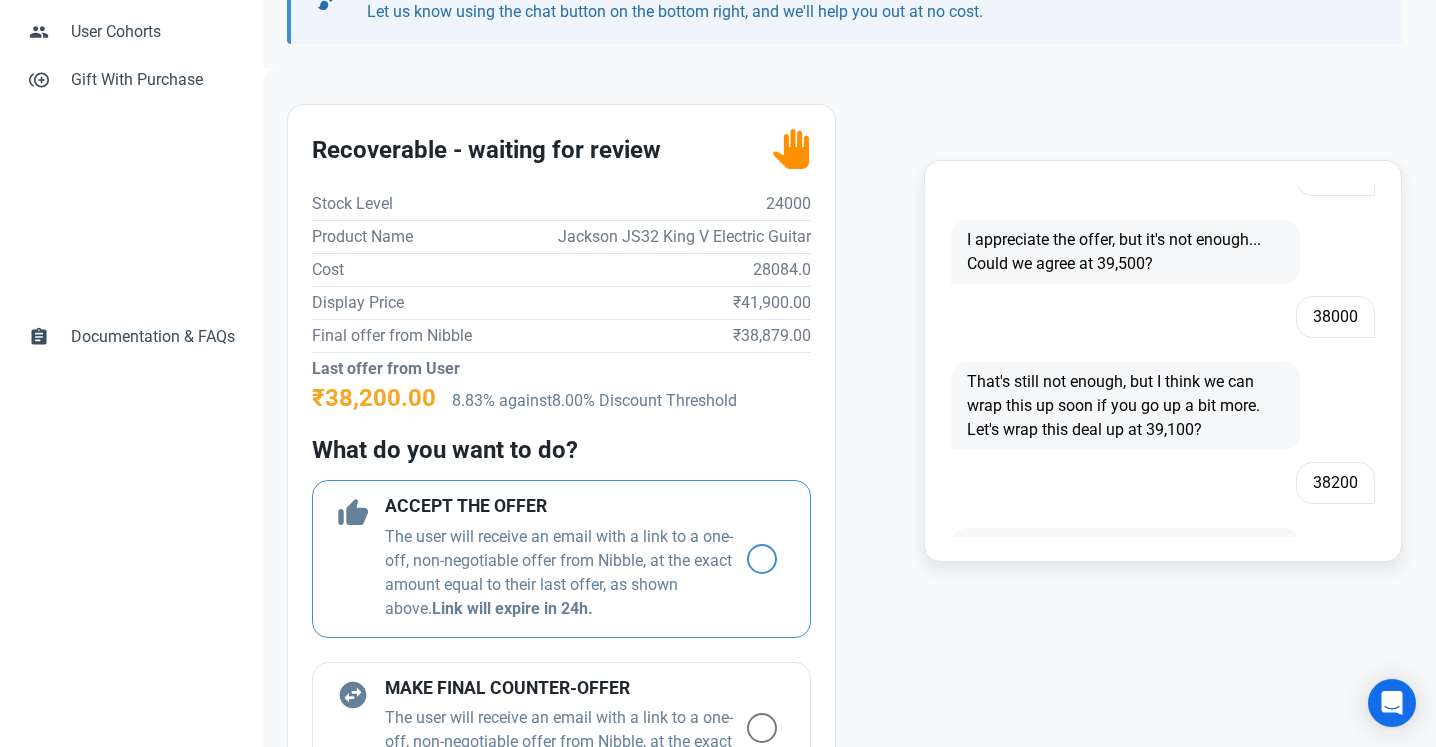 click at bounding box center (762, 559) 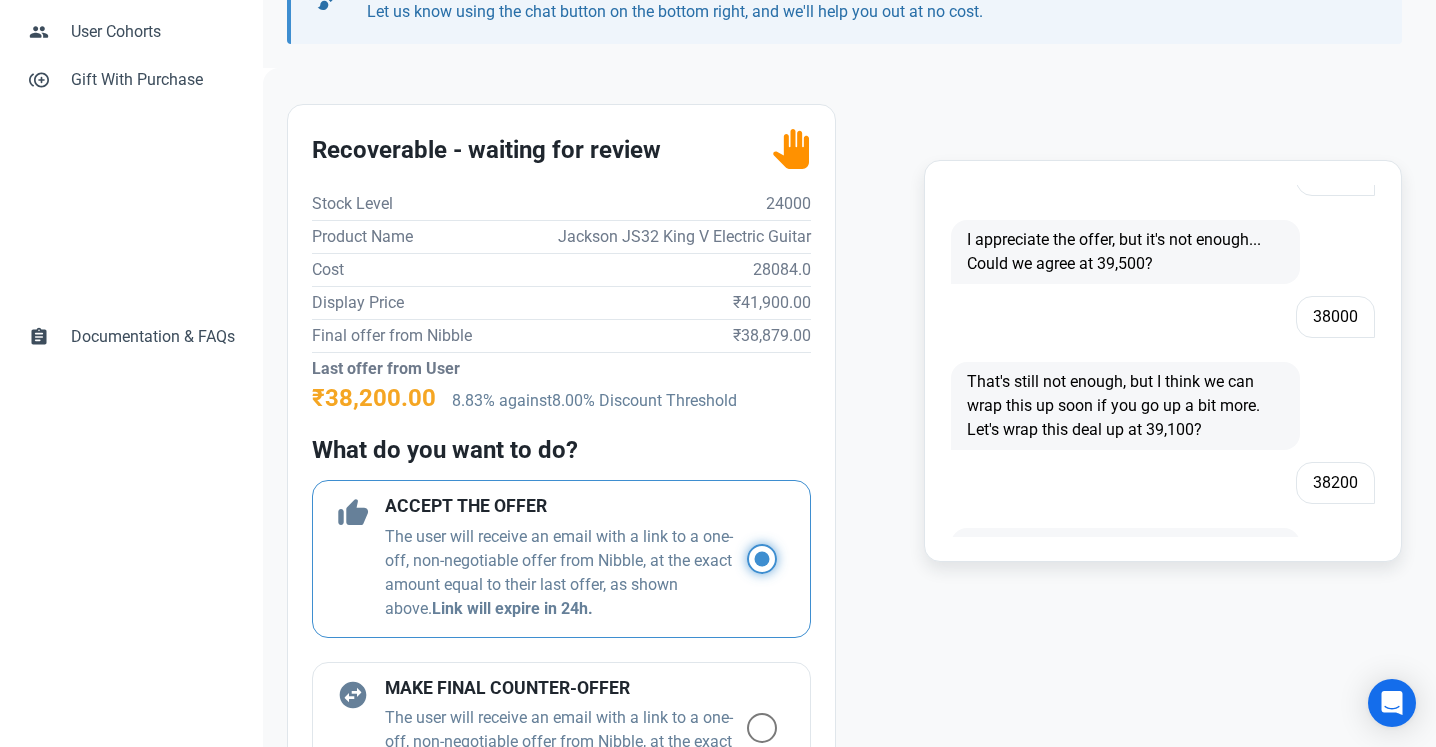 click at bounding box center (753, 558) 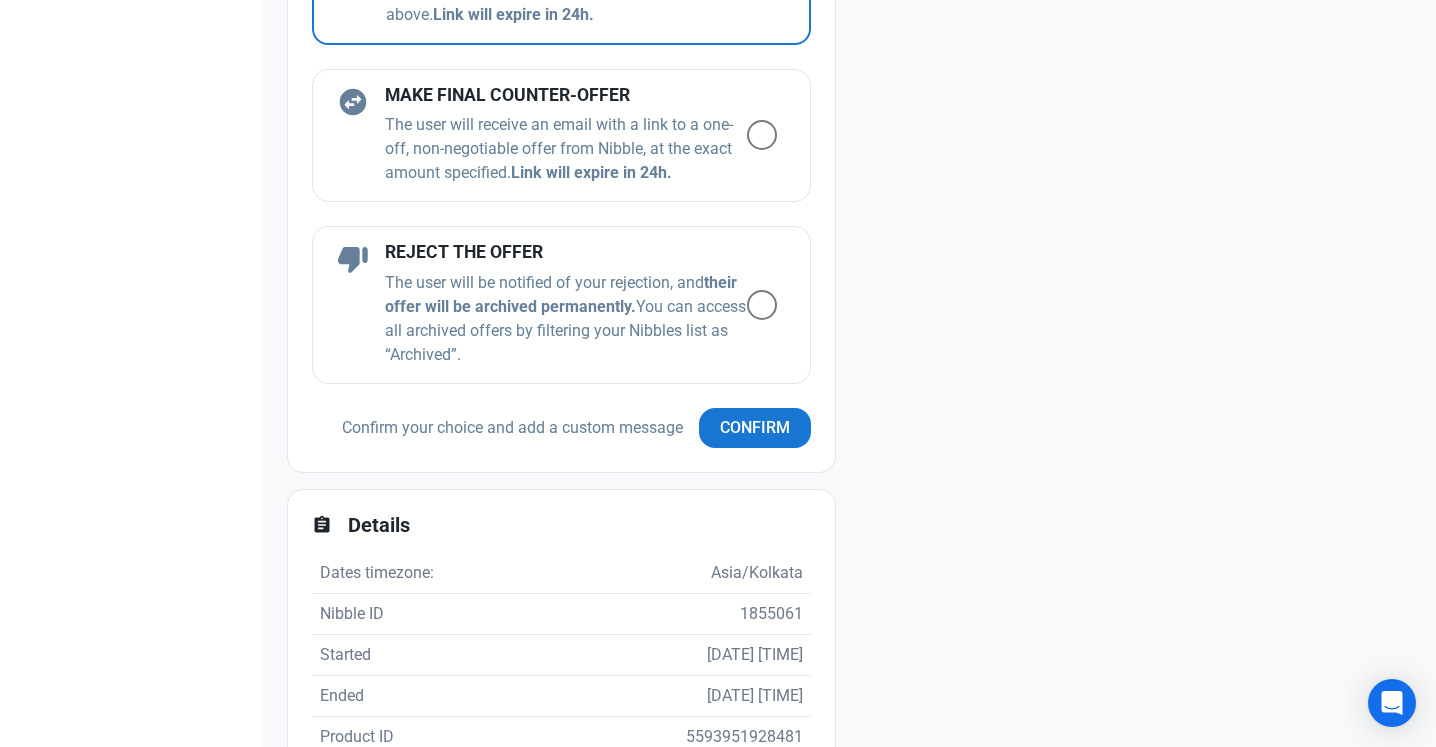 scroll, scrollTop: 978, scrollLeft: 0, axis: vertical 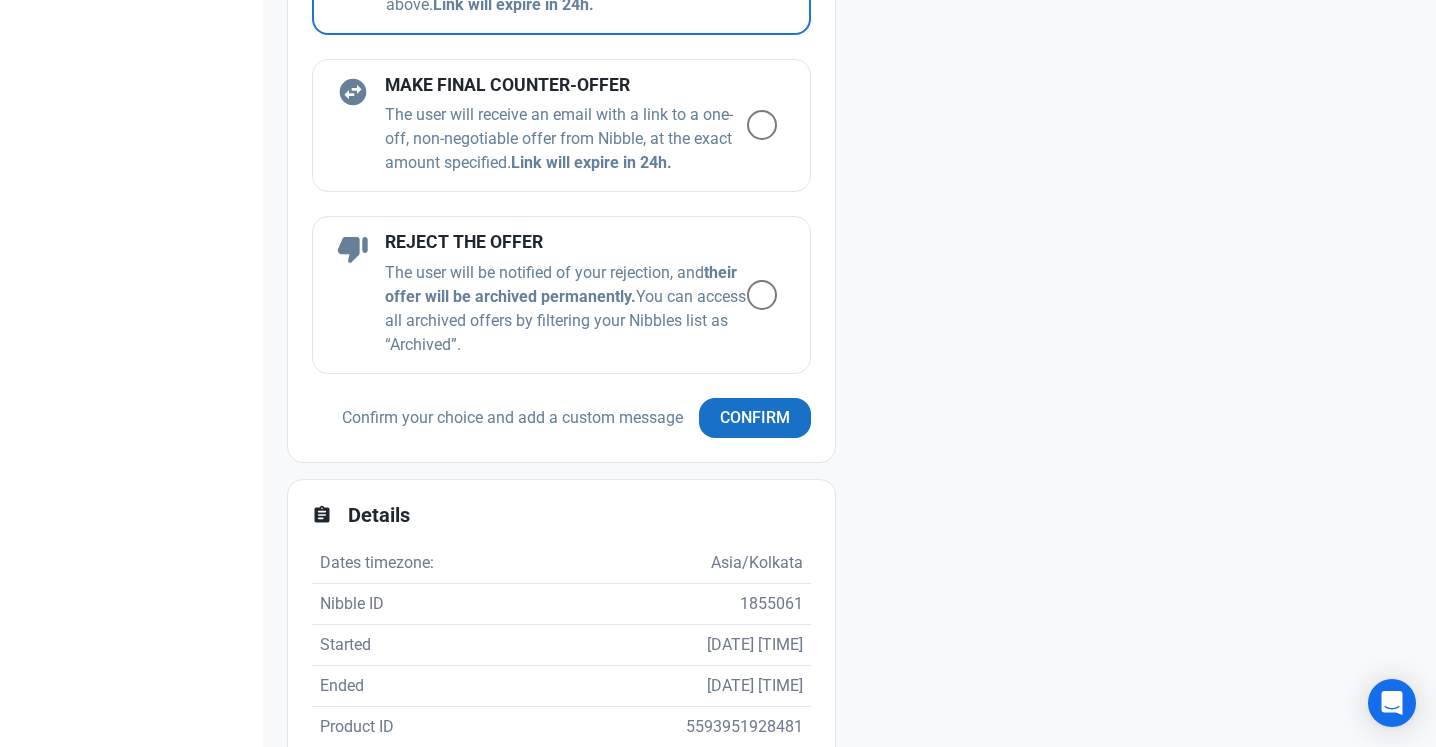 click on "Confirm" at bounding box center (755, 418) 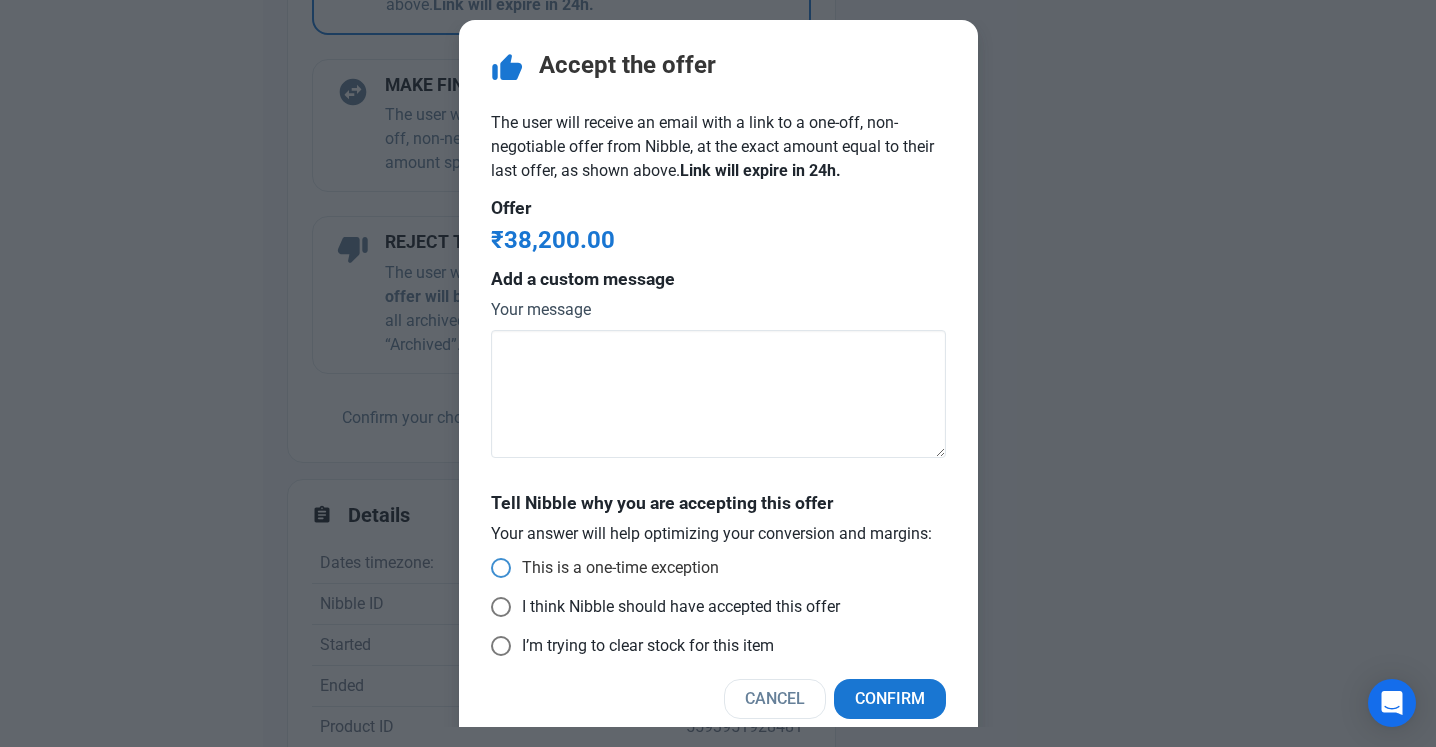 click on "This is a one-time exception" at bounding box center [615, 568] 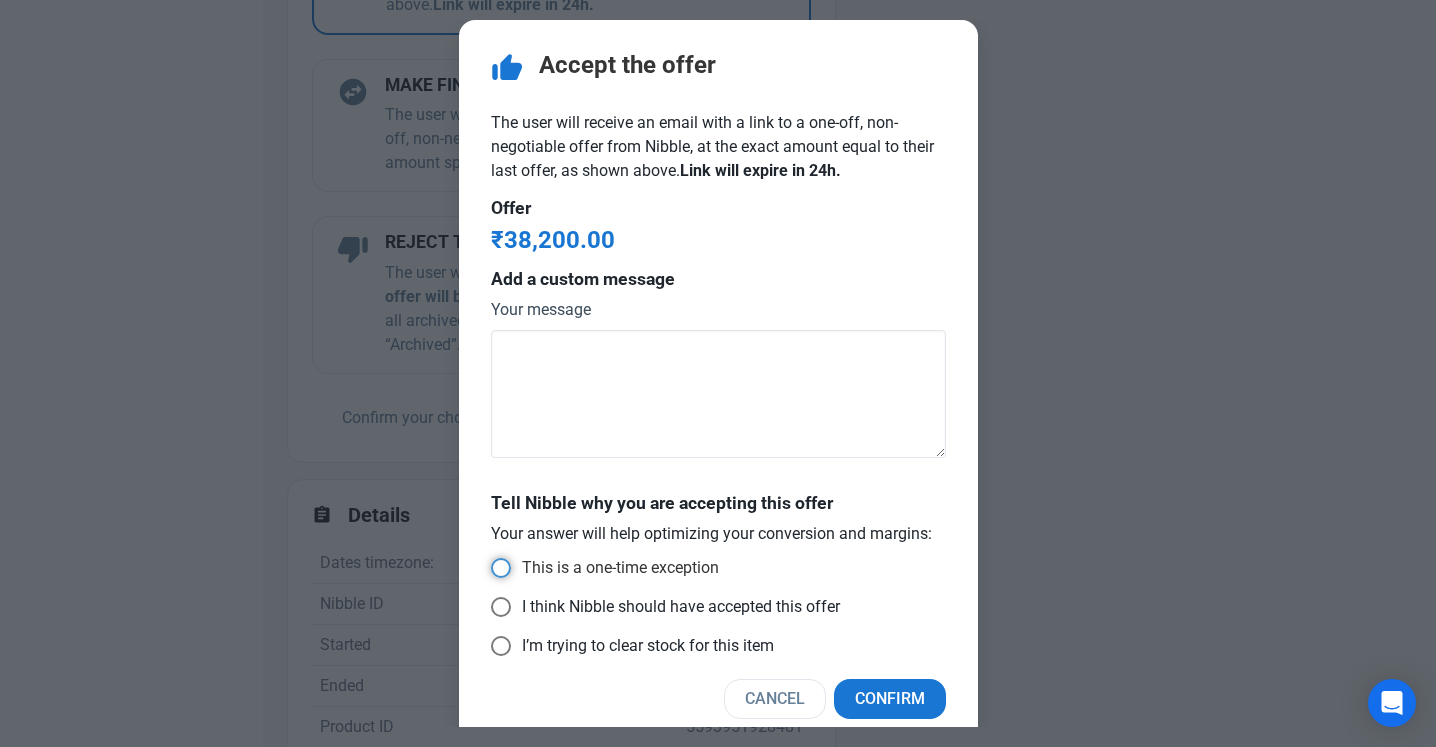 click on "This is a one-time exception" at bounding box center [497, 568] 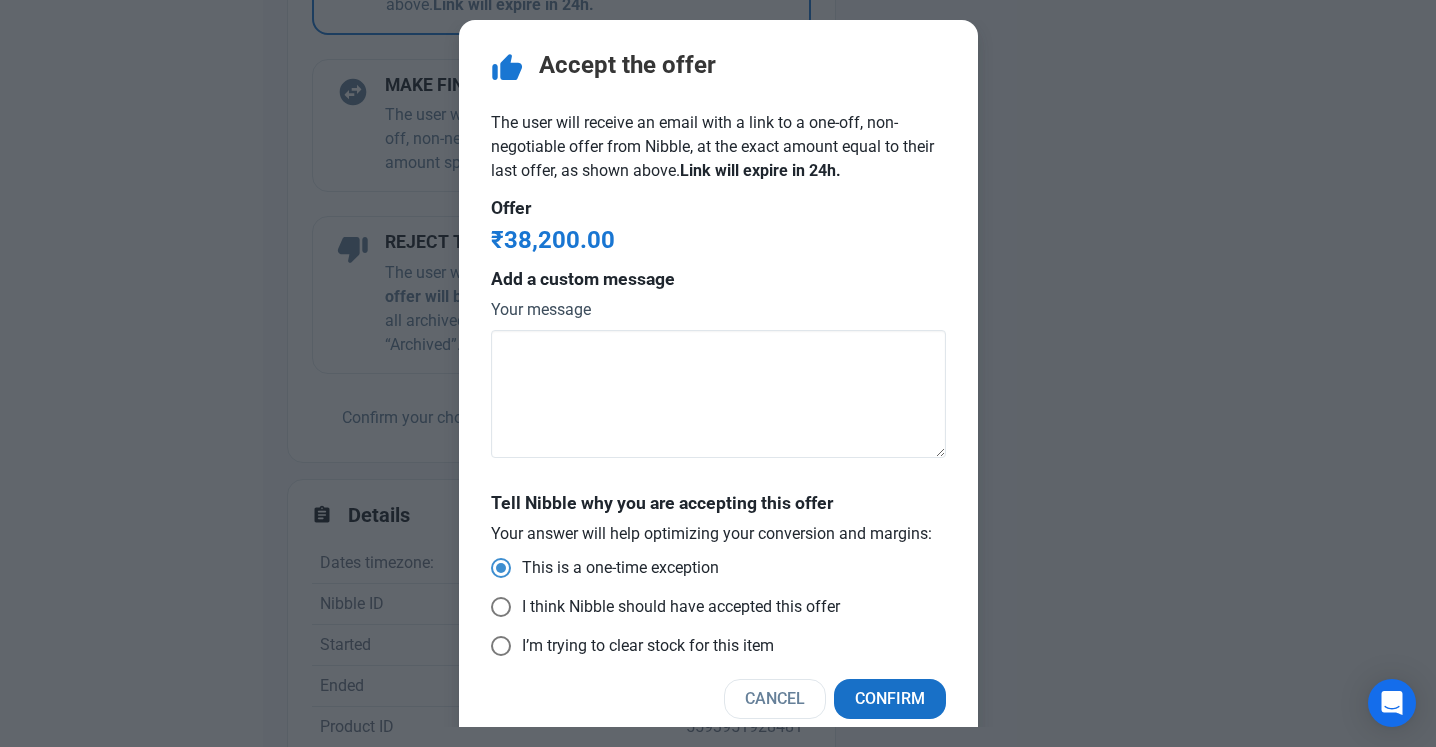 click on "Confirm" at bounding box center (890, 699) 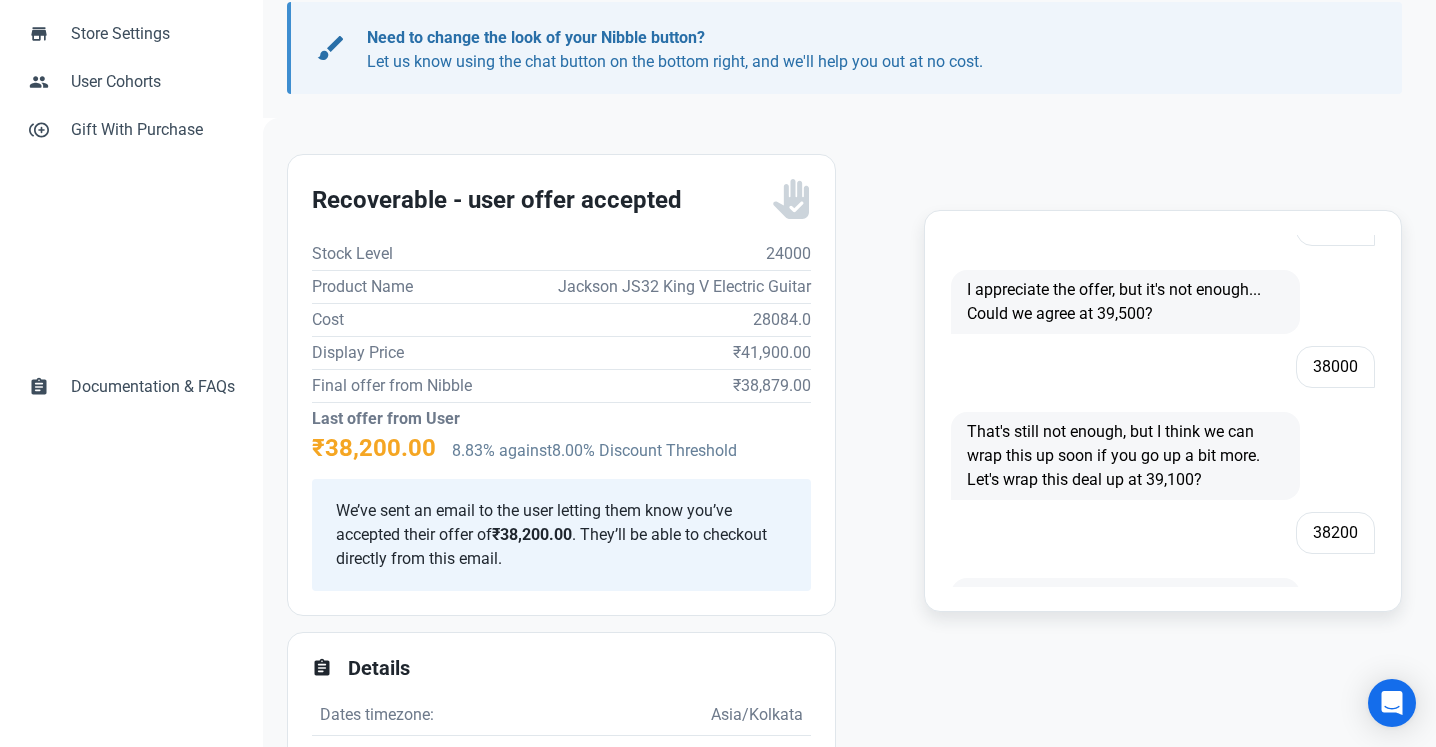 scroll, scrollTop: 271, scrollLeft: 0, axis: vertical 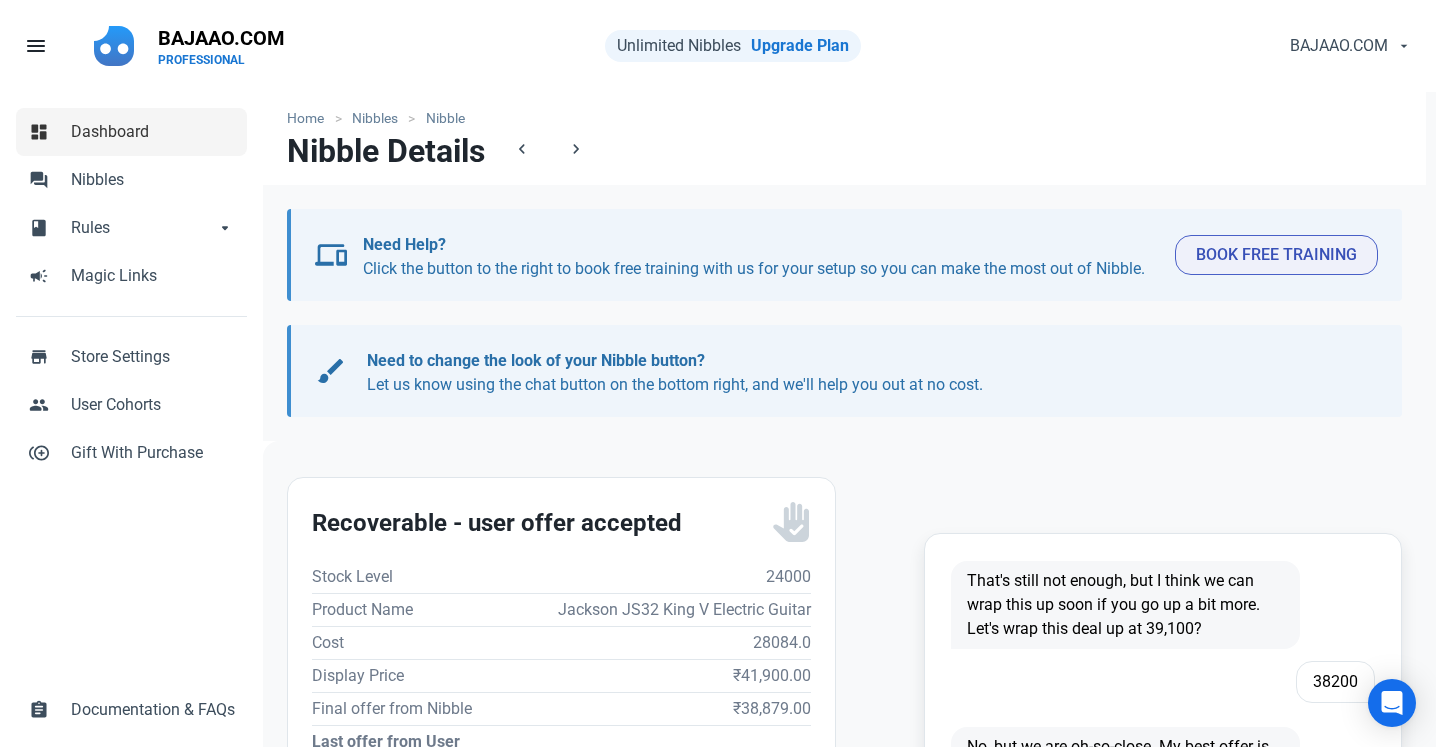 click on "Dashboard" at bounding box center [153, 132] 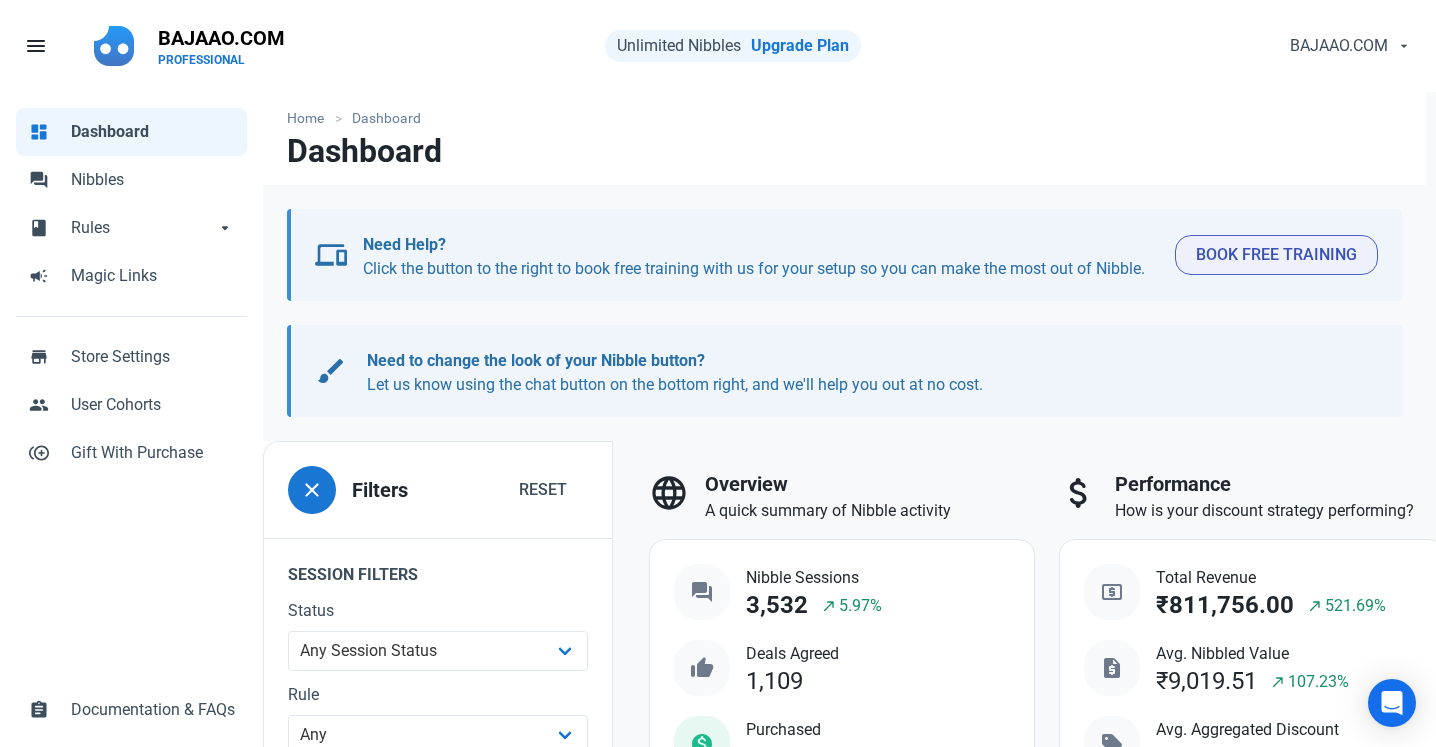 scroll, scrollTop: 0, scrollLeft: 0, axis: both 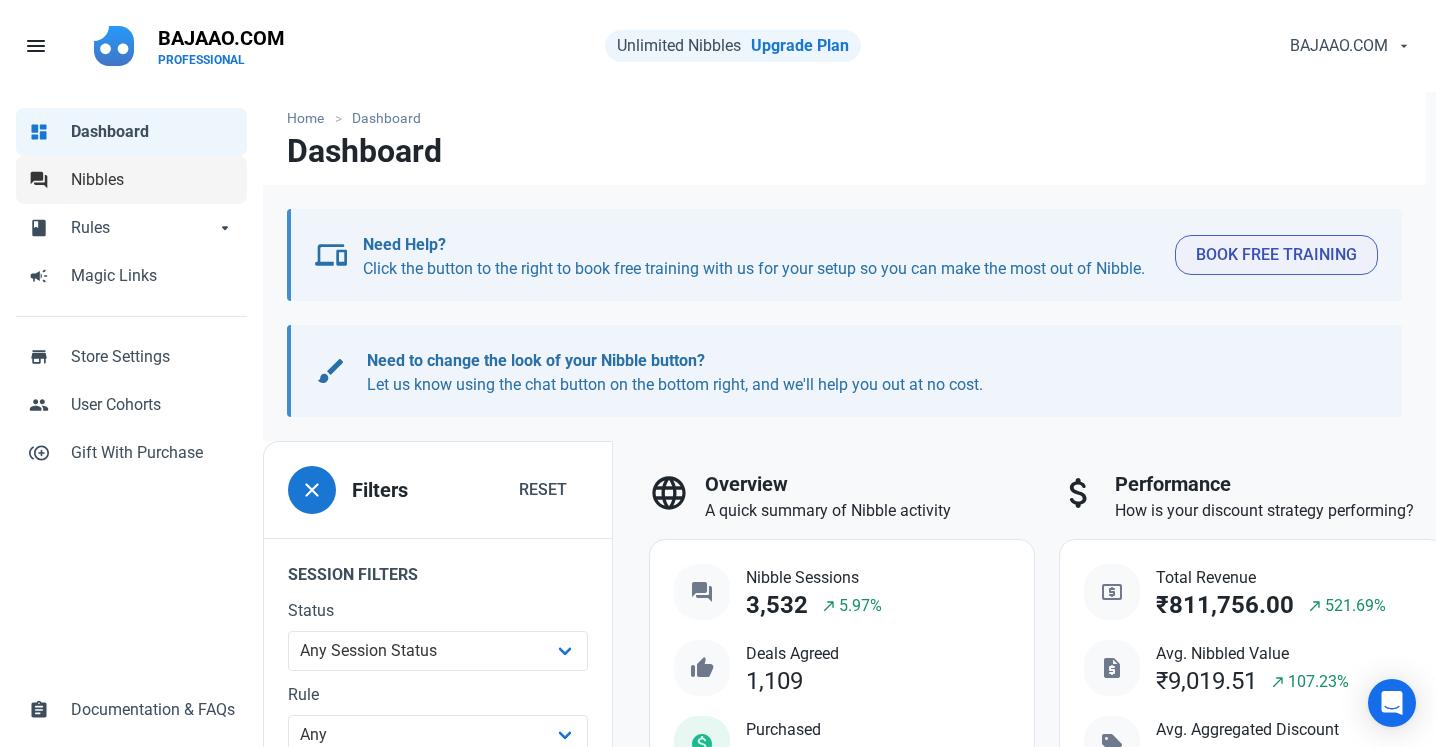 click on "forum Nibbles" at bounding box center [131, 180] 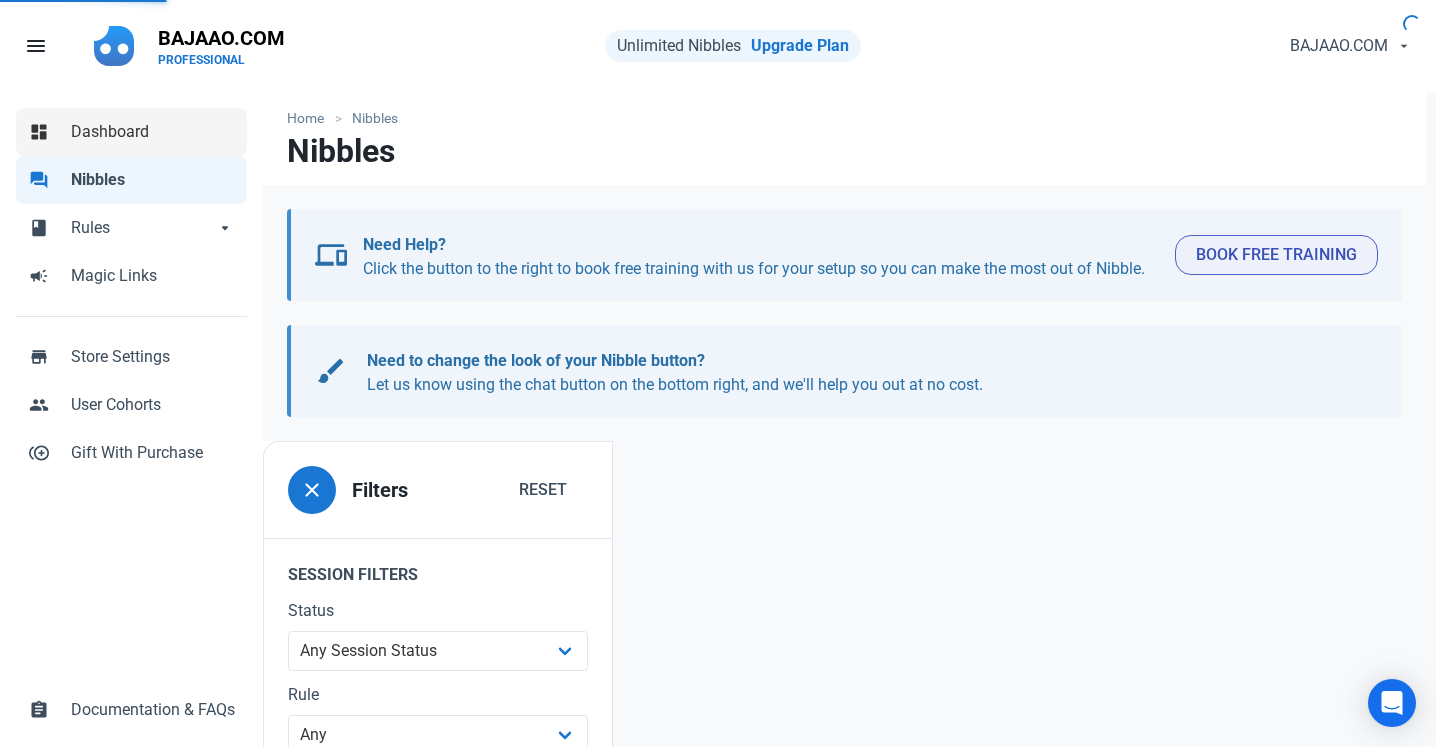 click on "Dashboard" at bounding box center (153, 132) 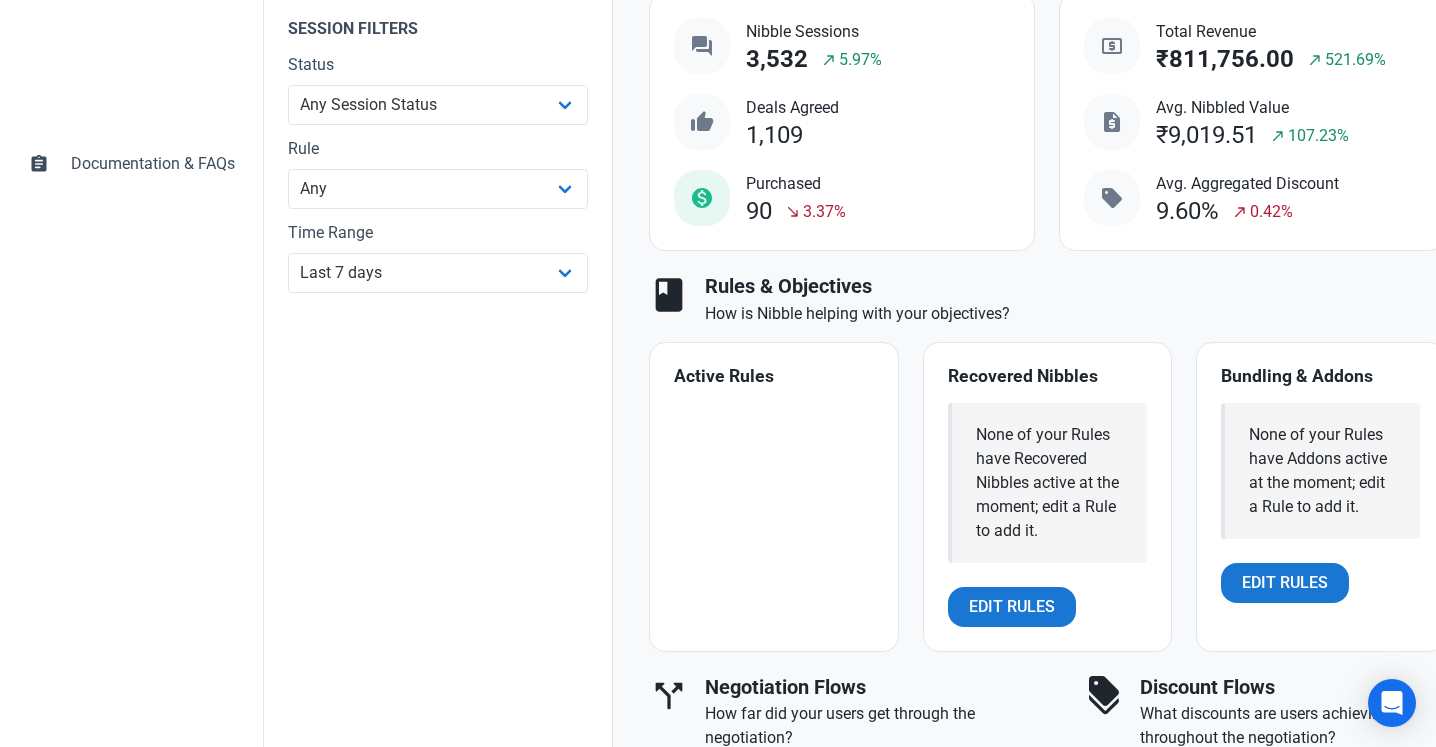 scroll, scrollTop: 665, scrollLeft: 0, axis: vertical 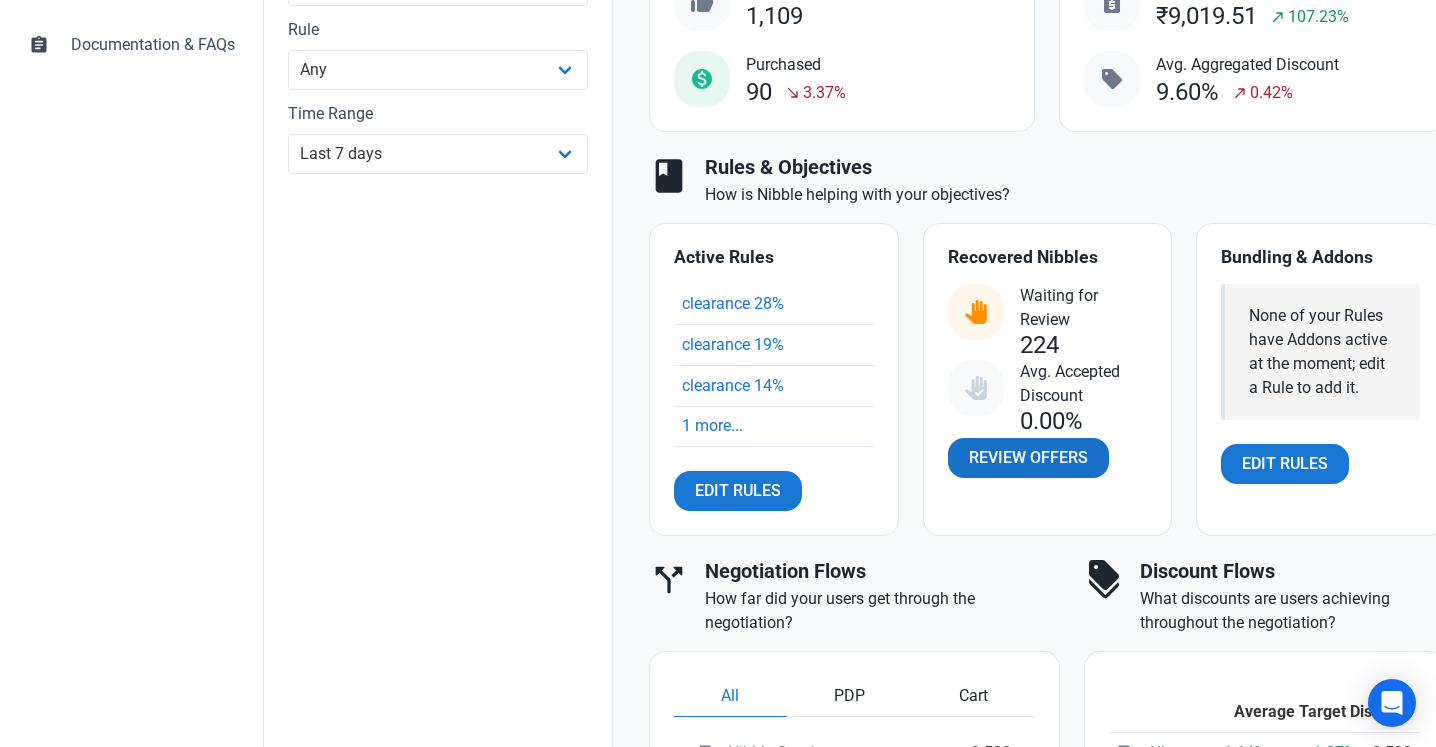 click on "Review Offers" at bounding box center [1116, 458] 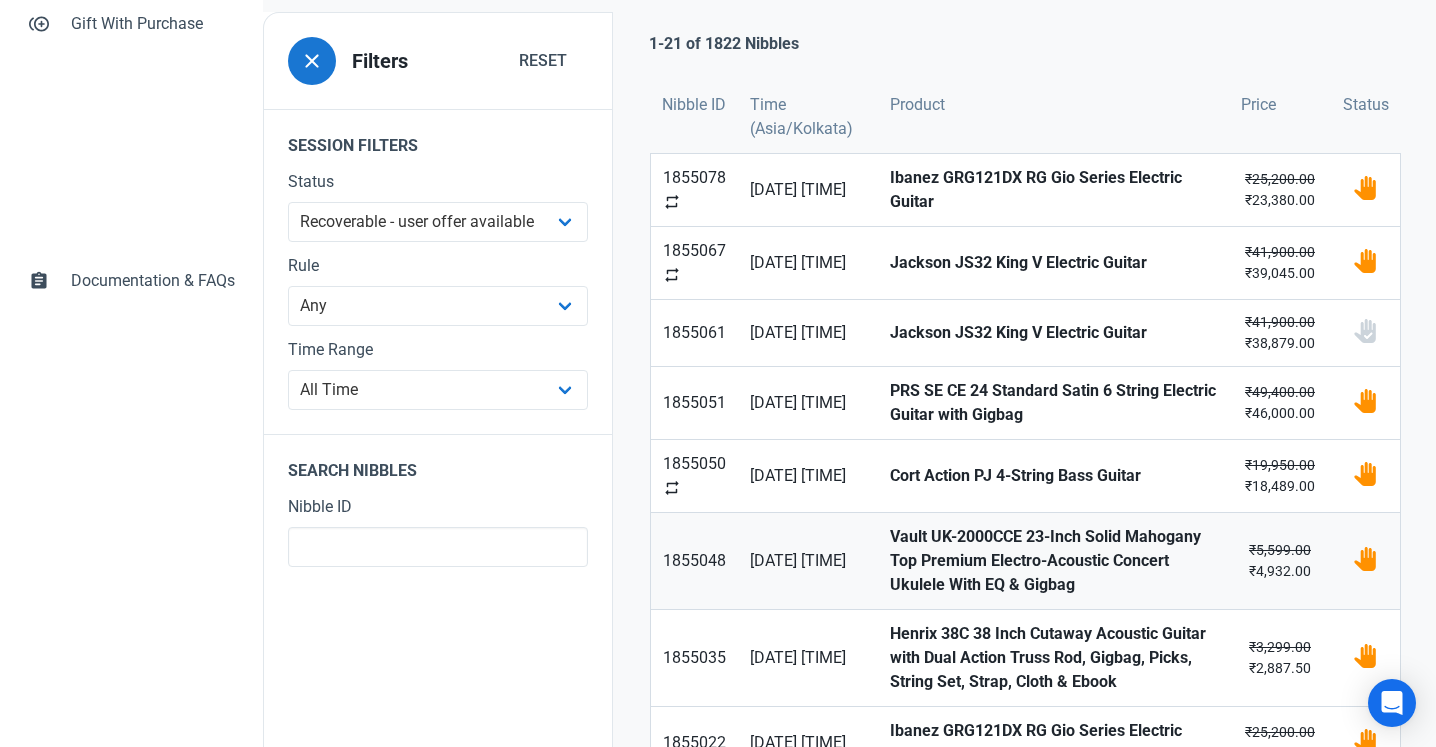 scroll, scrollTop: 434, scrollLeft: 0, axis: vertical 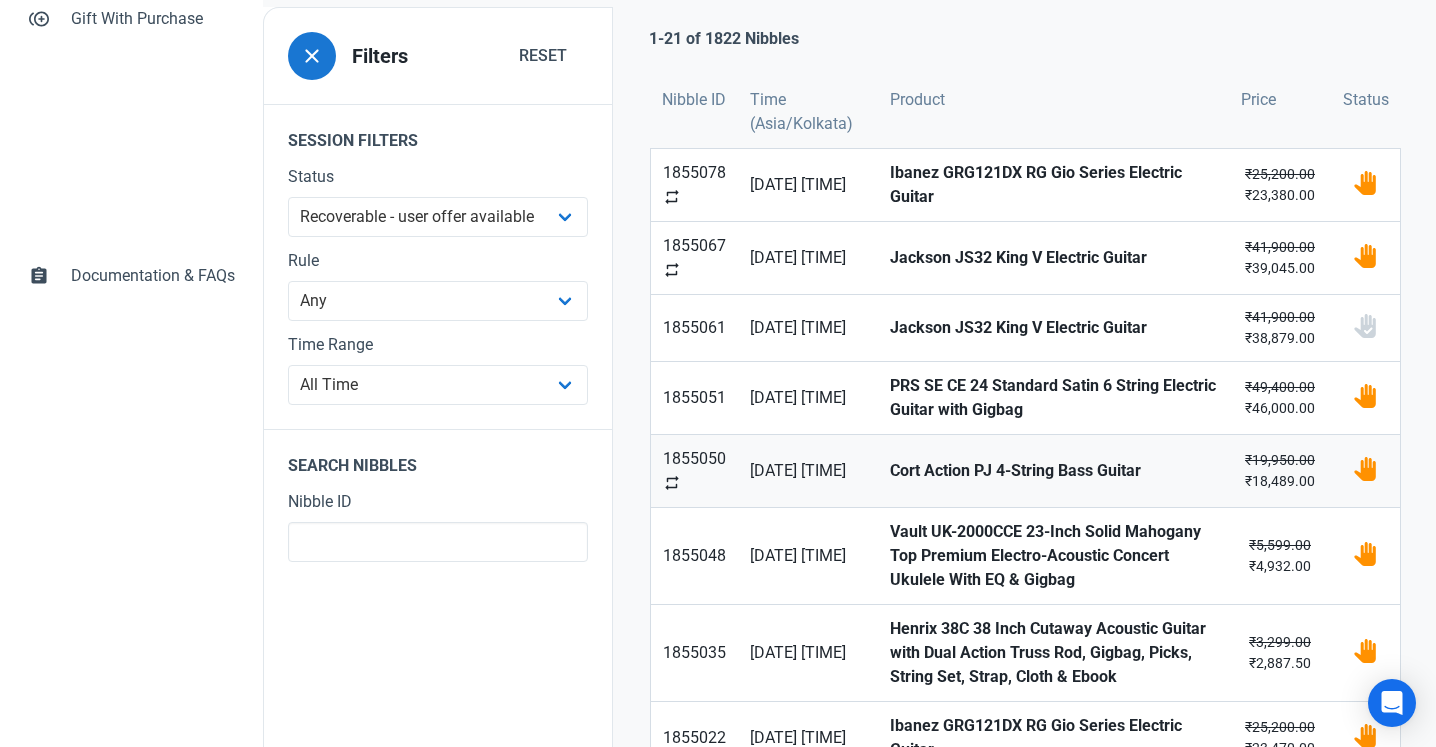 click on "[PRICE]  [PRICE]" at bounding box center [1280, 471] 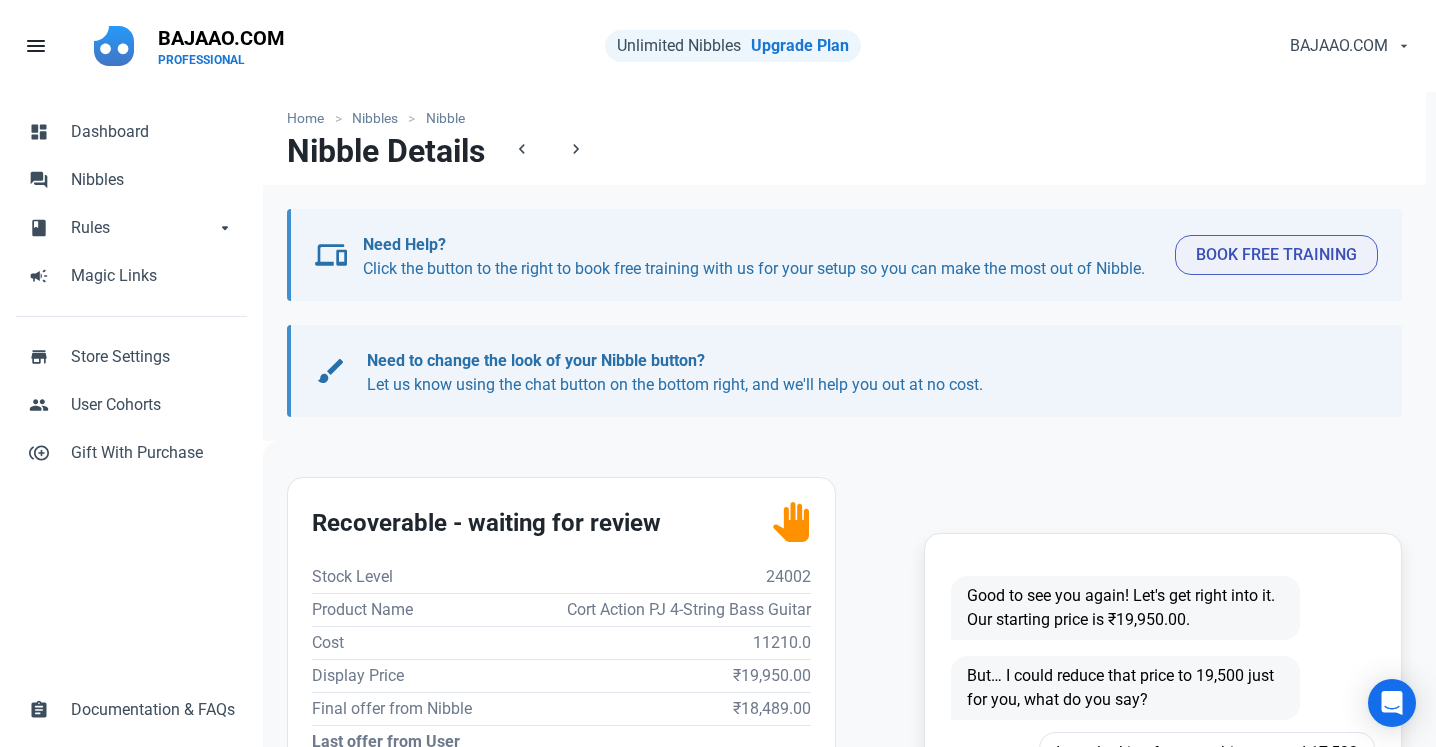 scroll, scrollTop: 203, scrollLeft: 0, axis: vertical 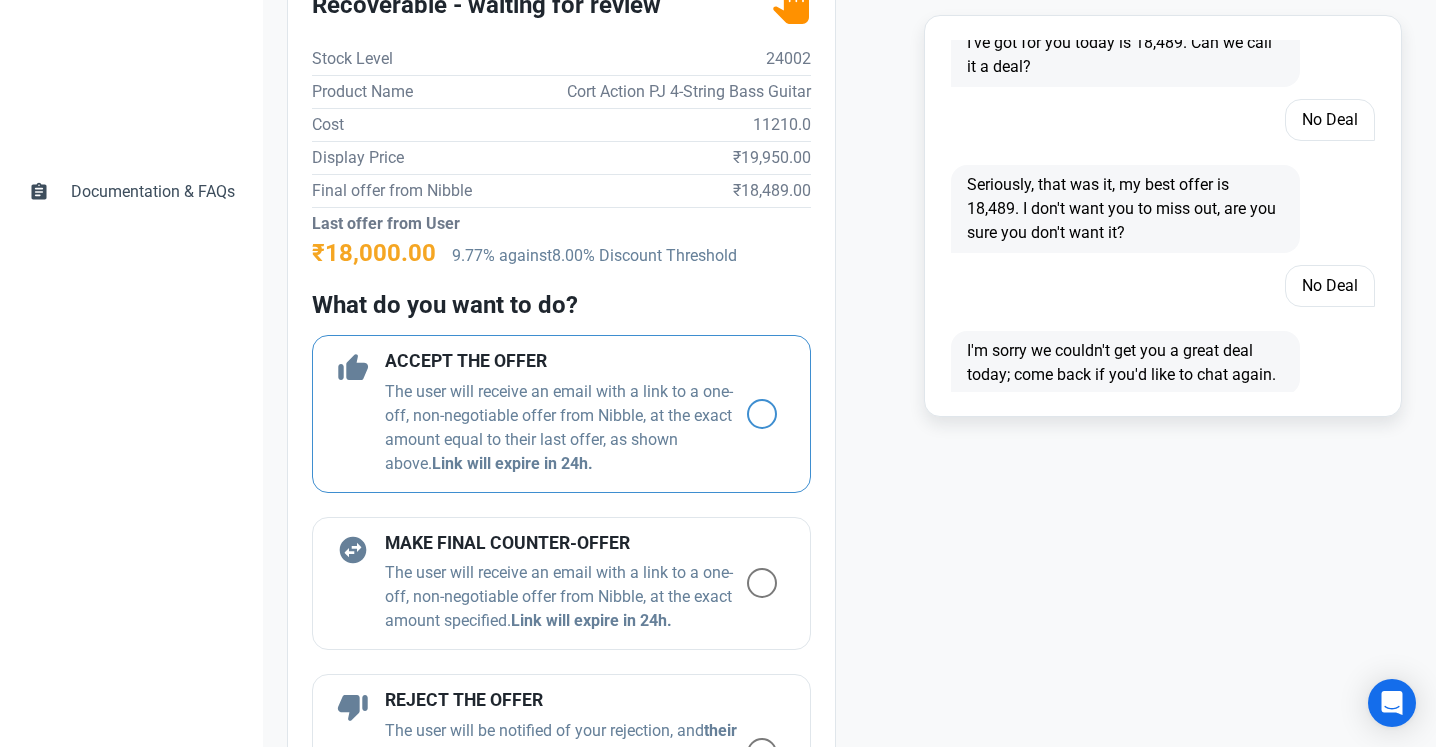 click on "thumb_up  ACCEPT THE OFFER  The user will receive an email with a link to a one-off, non-negotiable offer from Nibble, at the exact amount equal to their last offer, as shown above.  Link will expire in 24h." at bounding box center [561, 440] 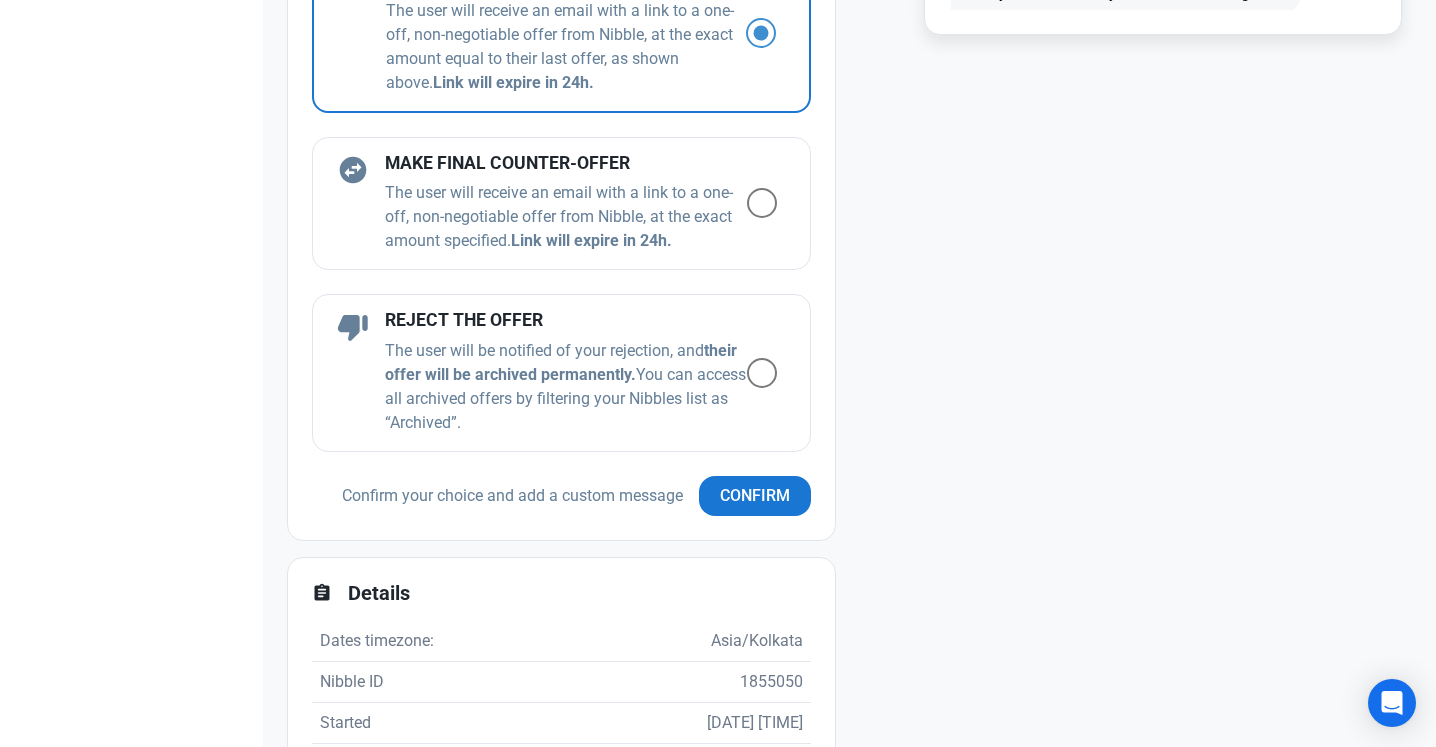scroll, scrollTop: 1033, scrollLeft: 0, axis: vertical 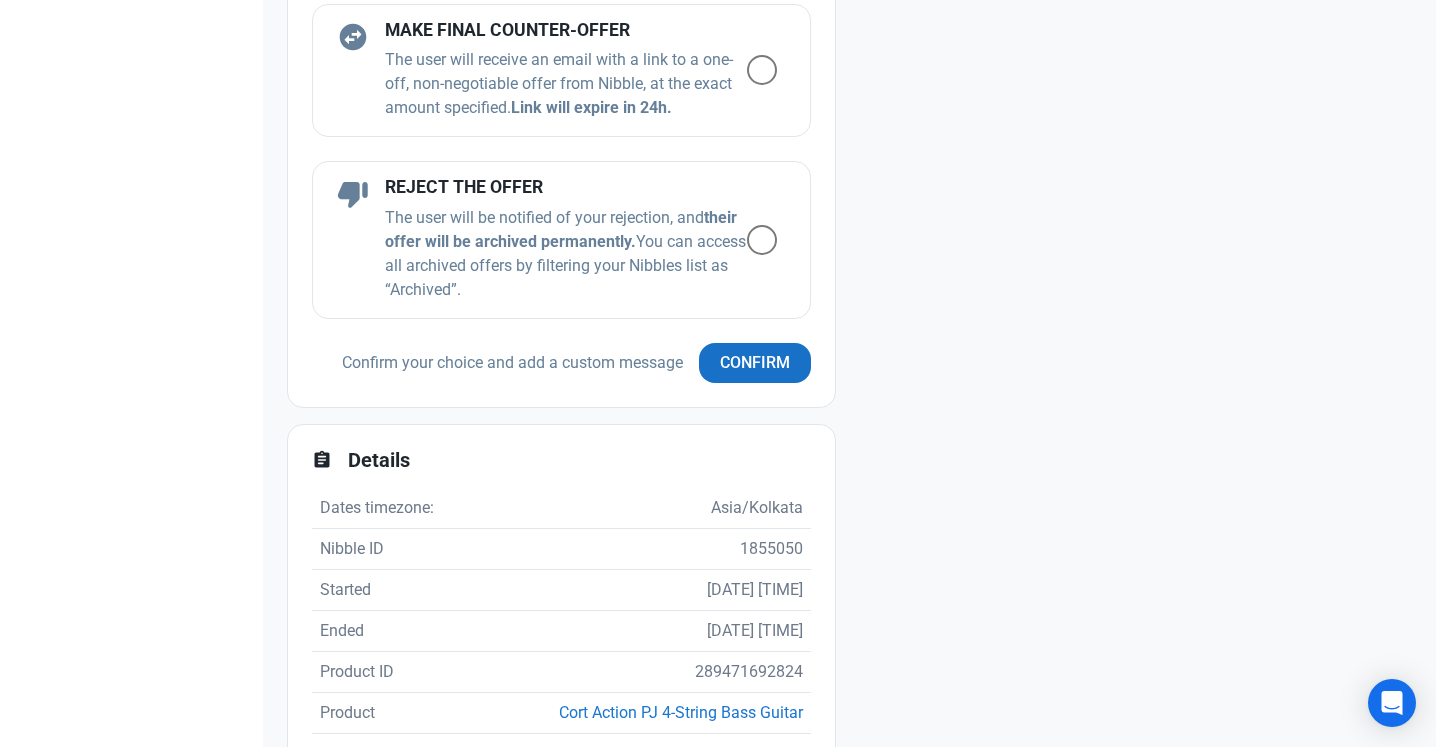 click on "Confirm" at bounding box center [755, 389] 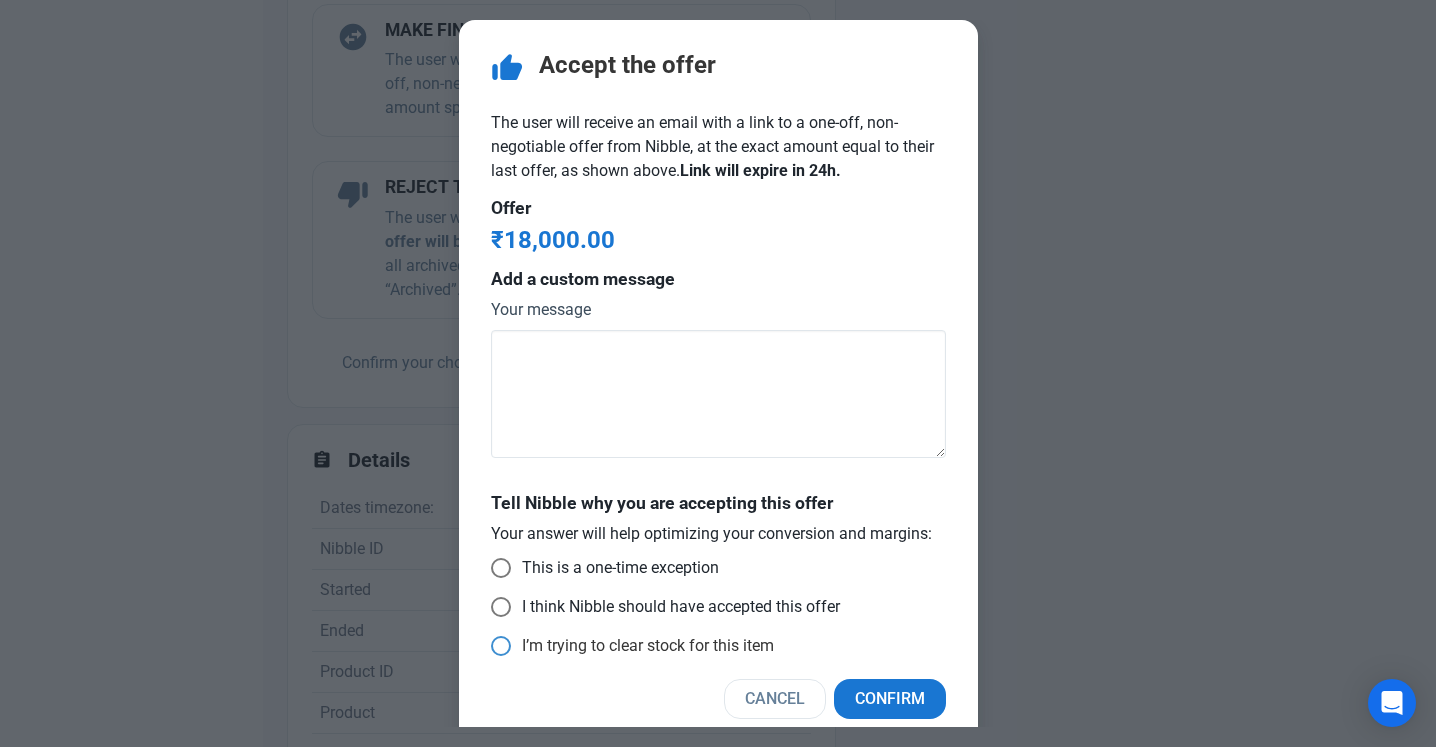 click on "I’m trying to clear stock for this item" at bounding box center [615, 568] 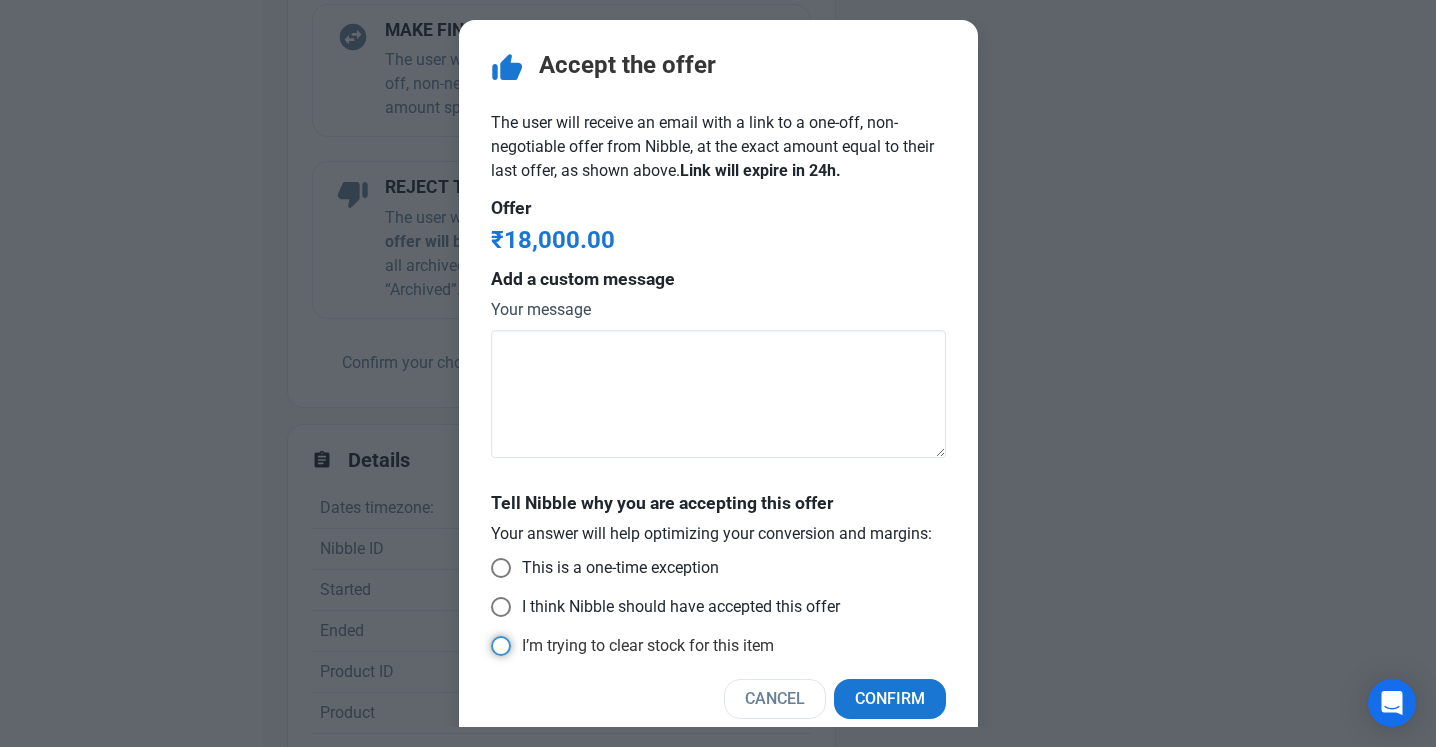 click on "I’m trying to clear stock for this item" at bounding box center (497, 568) 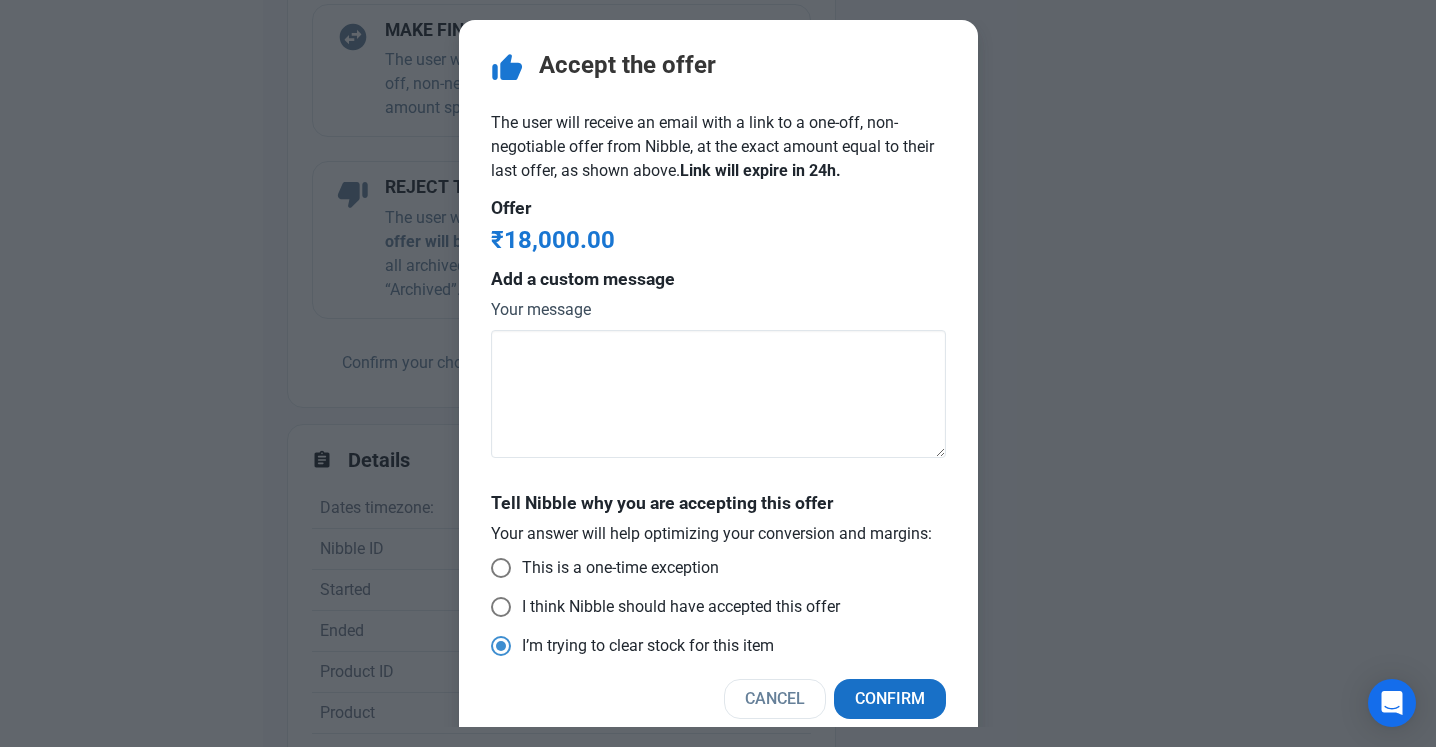 click on "Confirm" at bounding box center [890, 699] 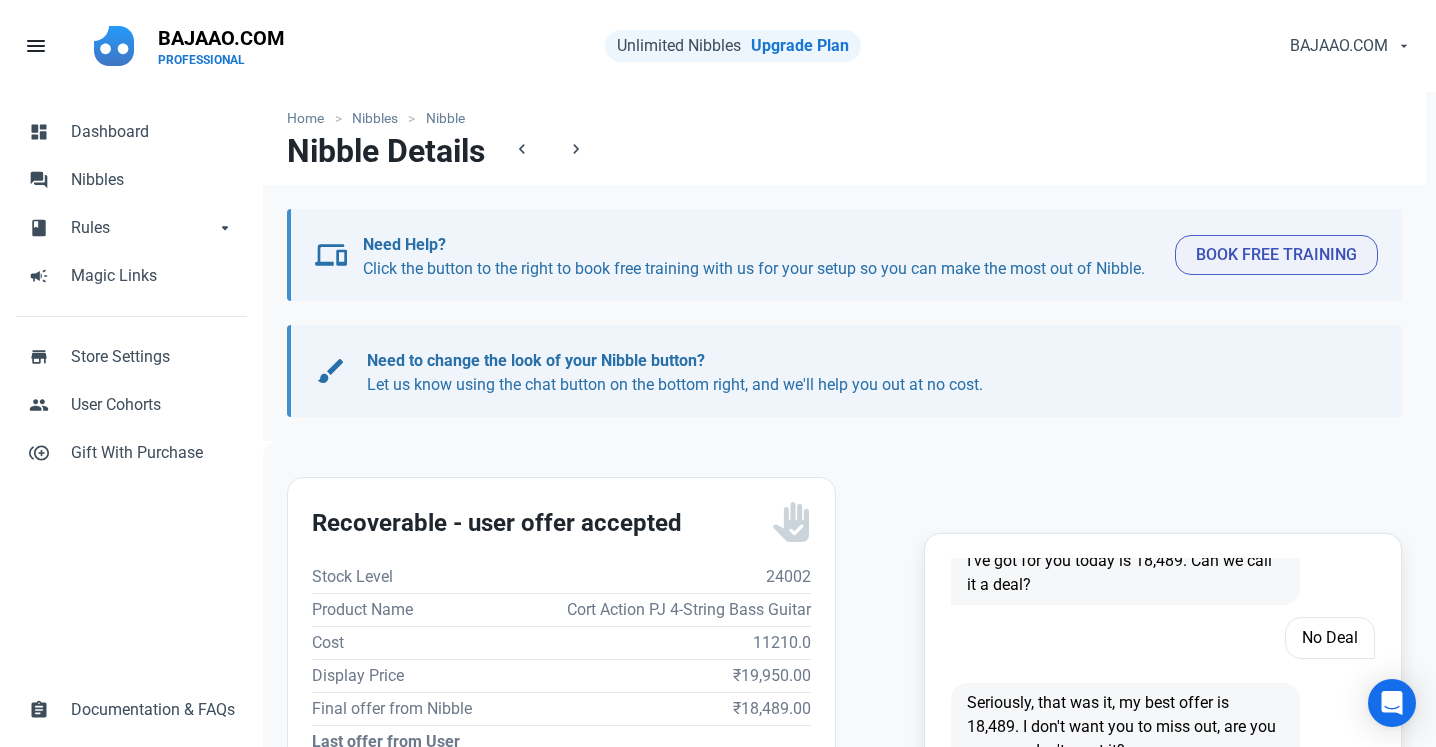 scroll, scrollTop: 0, scrollLeft: 0, axis: both 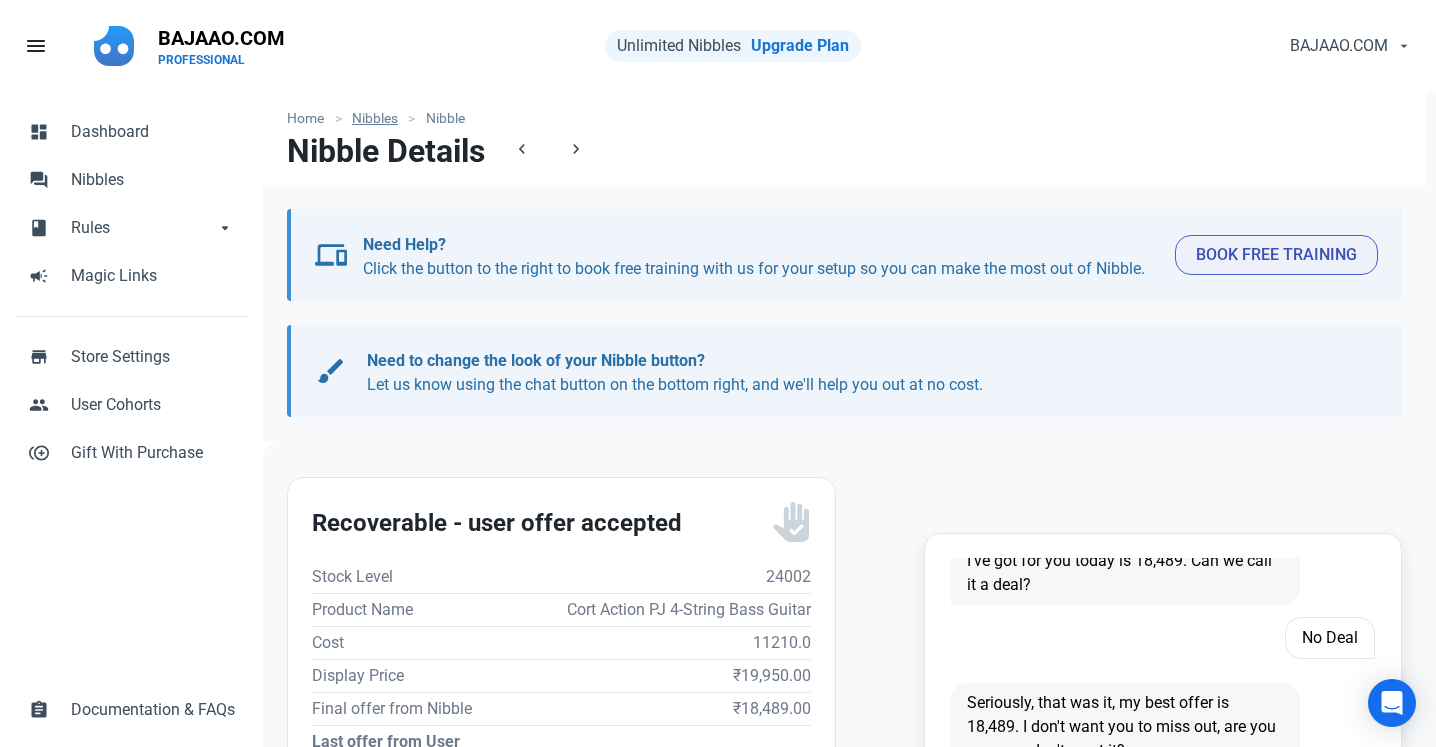 click on "Nibbles" at bounding box center (375, 118) 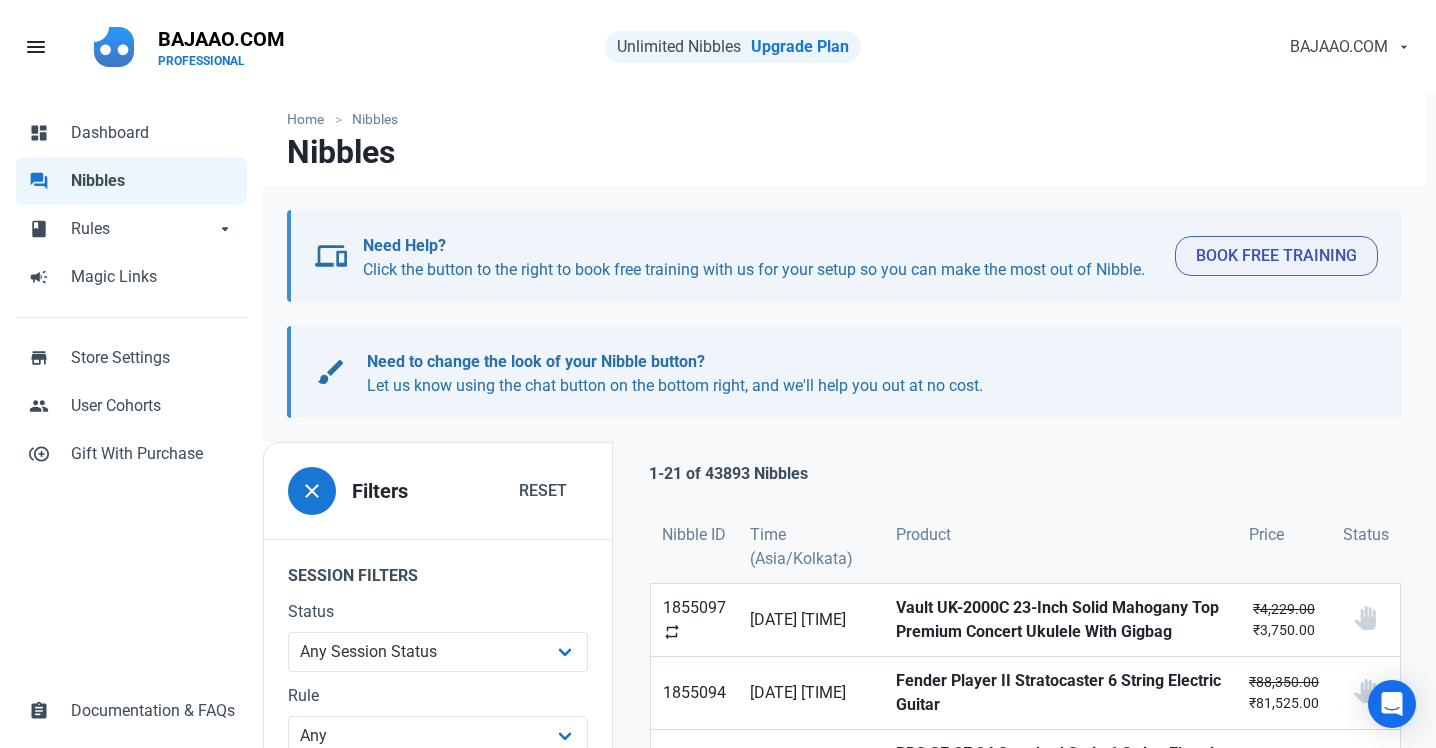 scroll, scrollTop: 0, scrollLeft: 0, axis: both 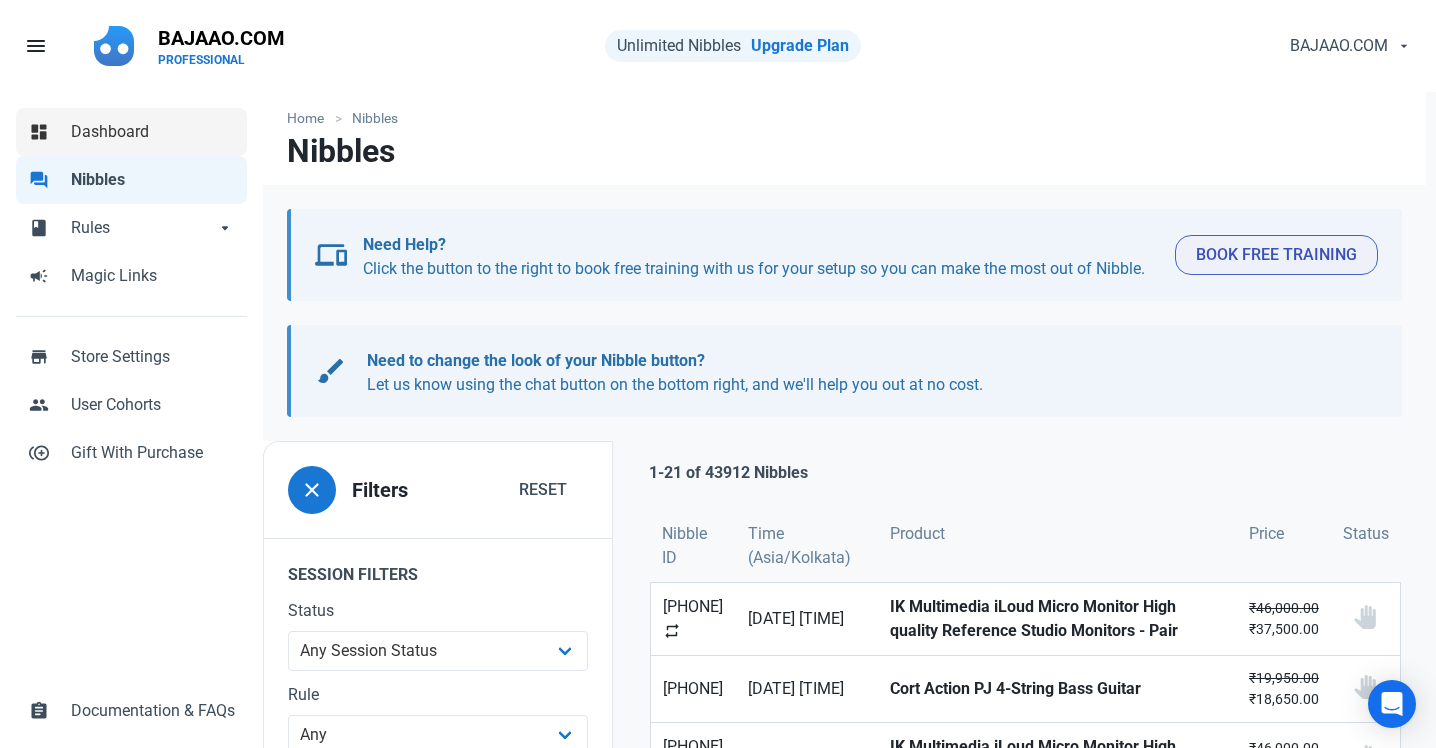 click on "dashboard Dashboard" at bounding box center [131, 132] 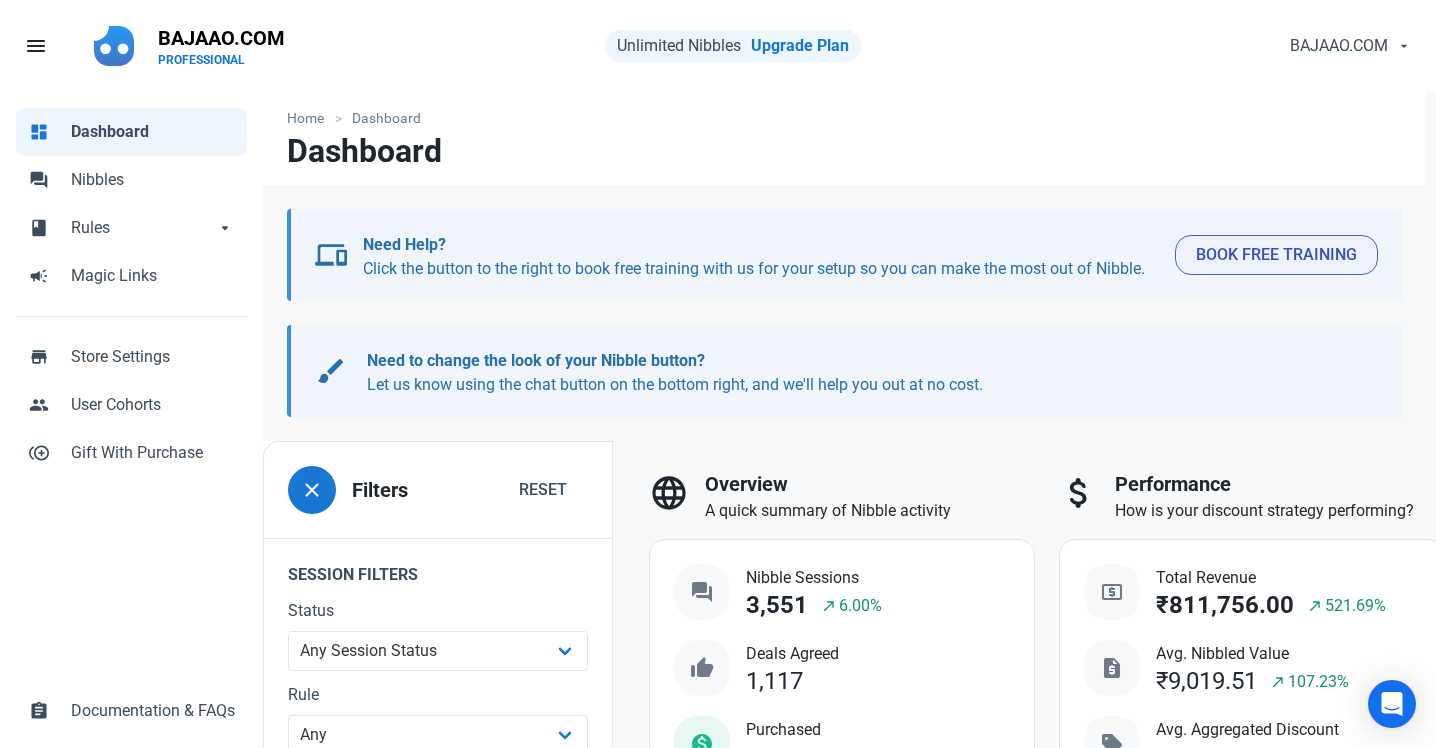 scroll, scrollTop: 0, scrollLeft: 0, axis: both 